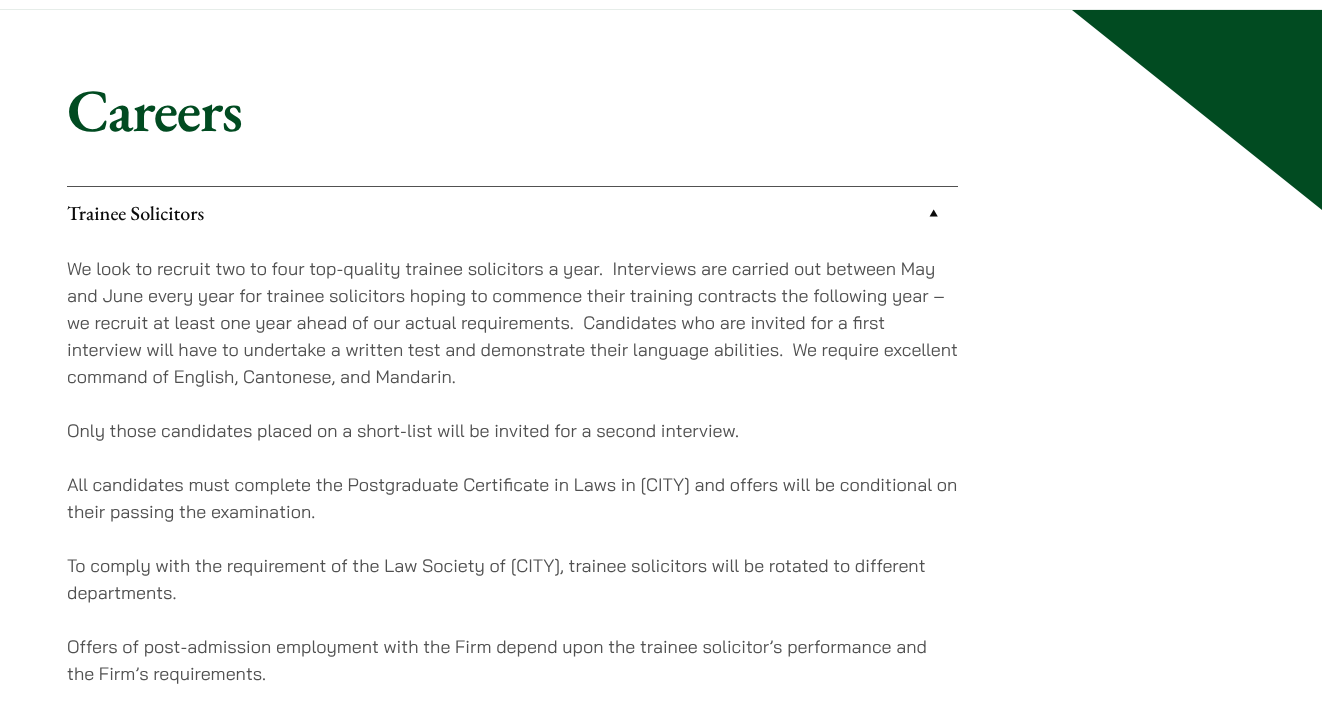 scroll, scrollTop: 142, scrollLeft: 0, axis: vertical 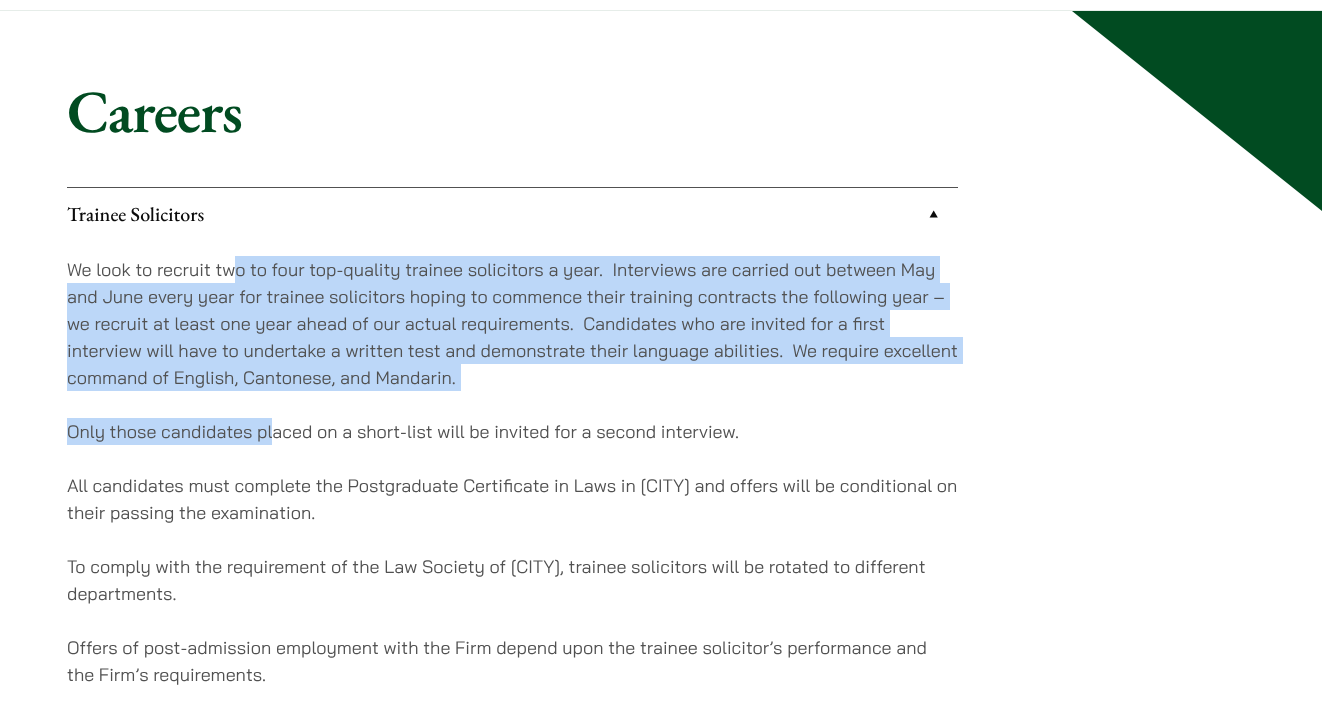 drag, startPoint x: 239, startPoint y: 270, endPoint x: 275, endPoint y: 430, distance: 164 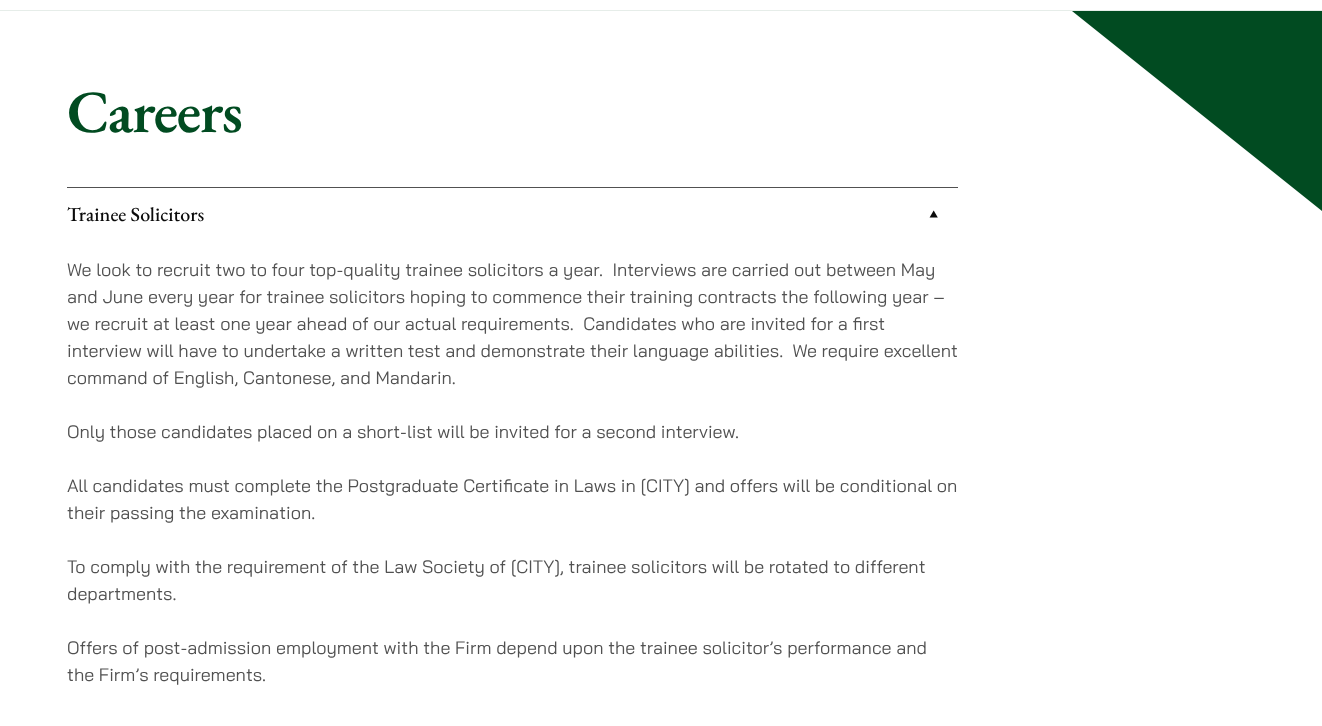 click on "Trainee Solicitors" at bounding box center [512, 214] 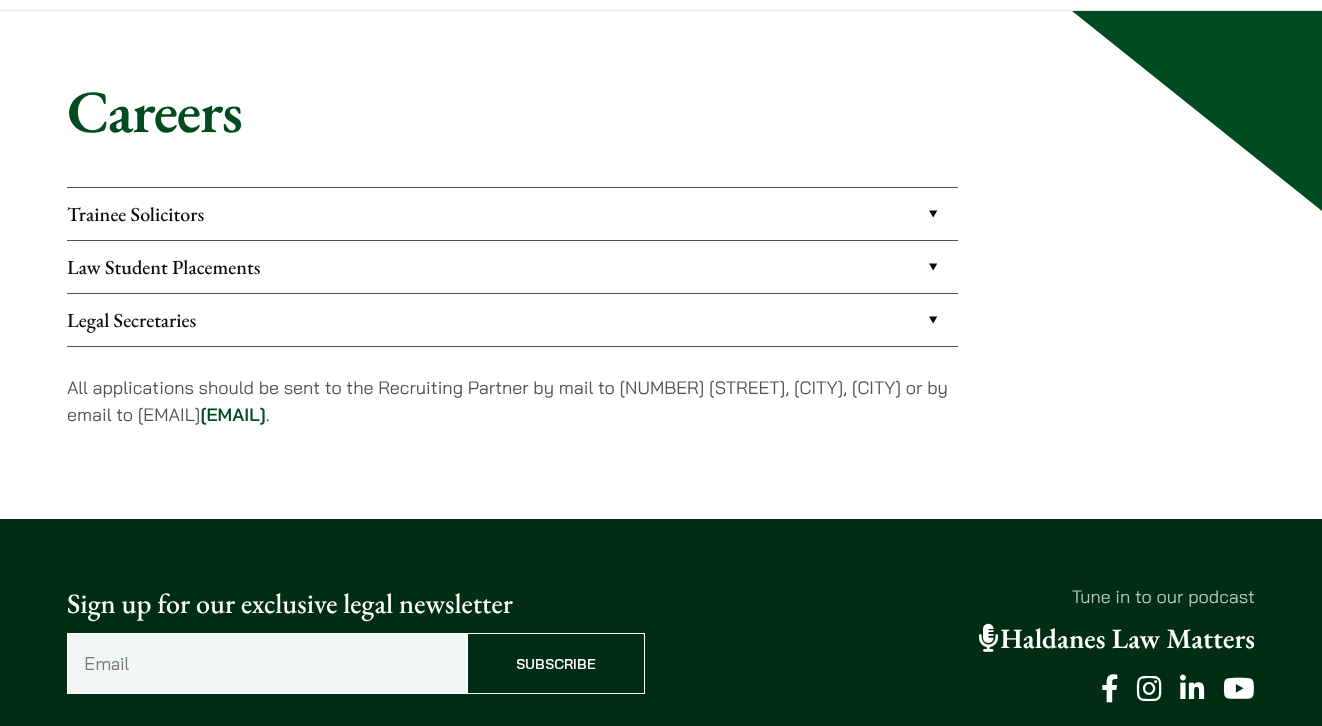 click on "Trainee Solicitors" at bounding box center (512, 214) 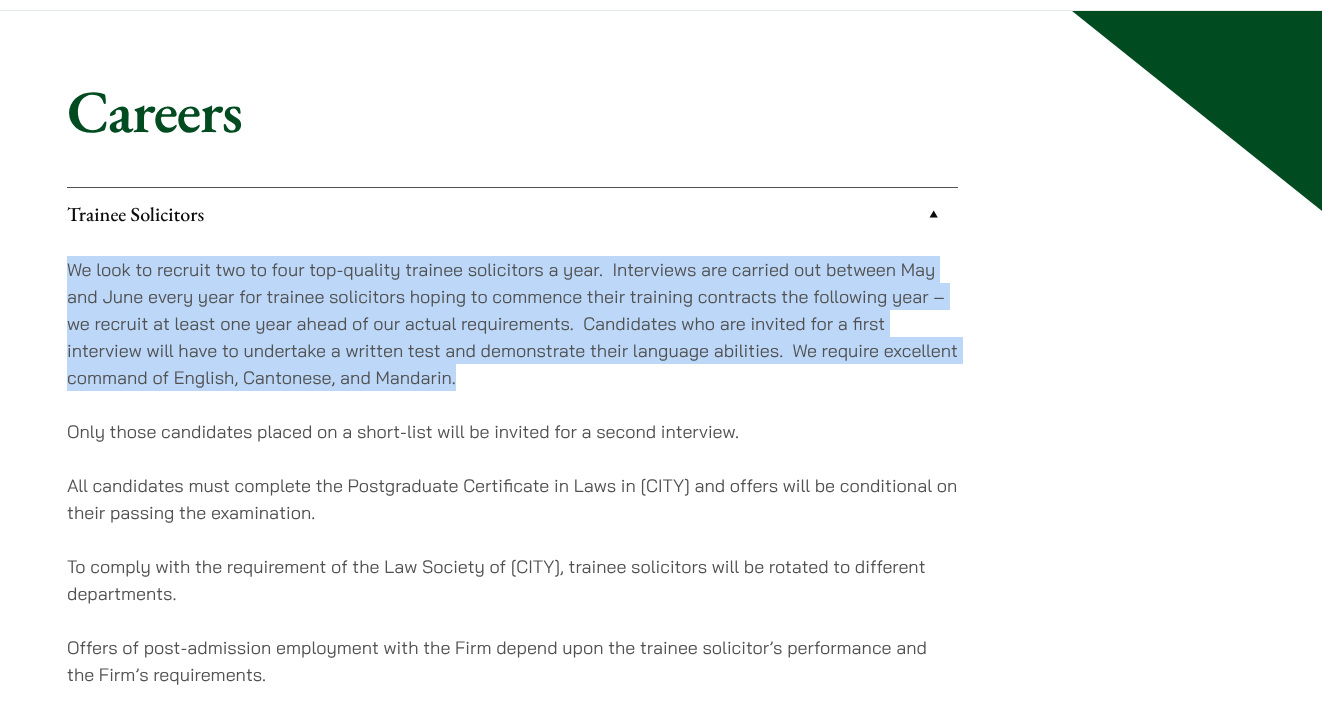 drag, startPoint x: 542, startPoint y: 375, endPoint x: 587, endPoint y: 245, distance: 137.56816 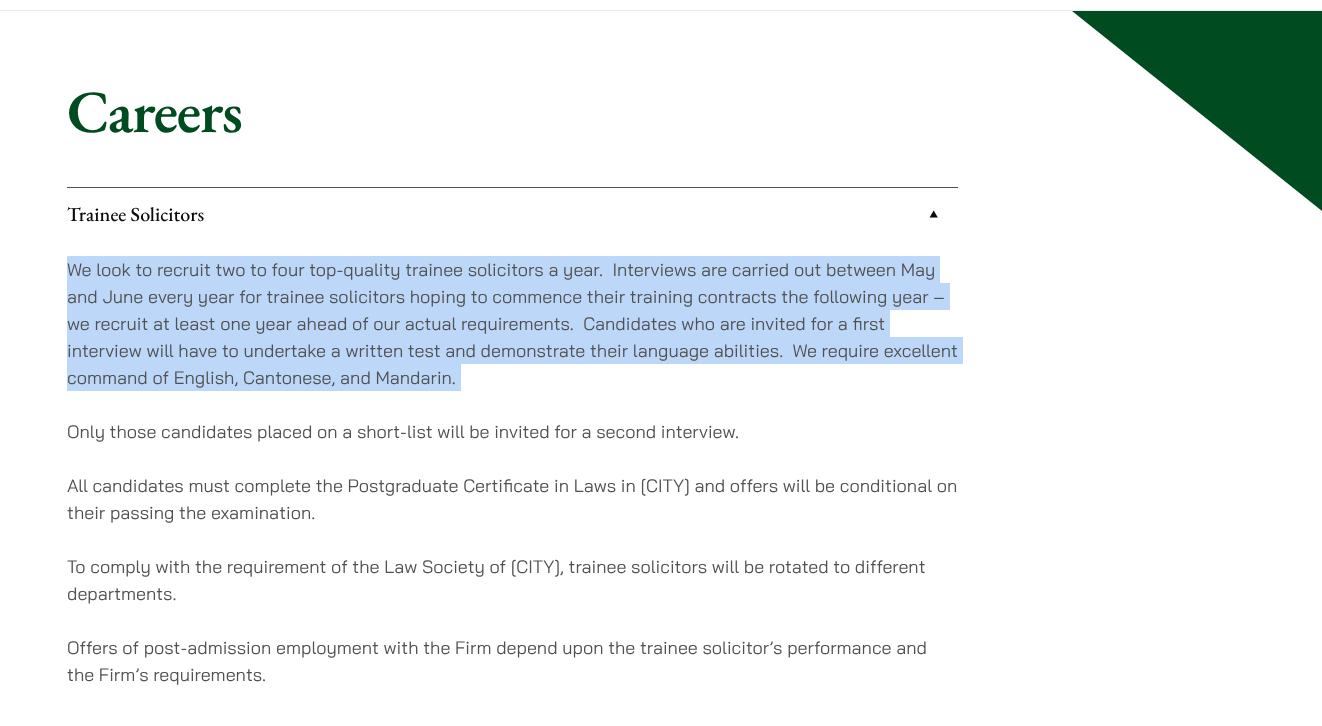 drag, startPoint x: 587, startPoint y: 246, endPoint x: 576, endPoint y: 379, distance: 133.45412 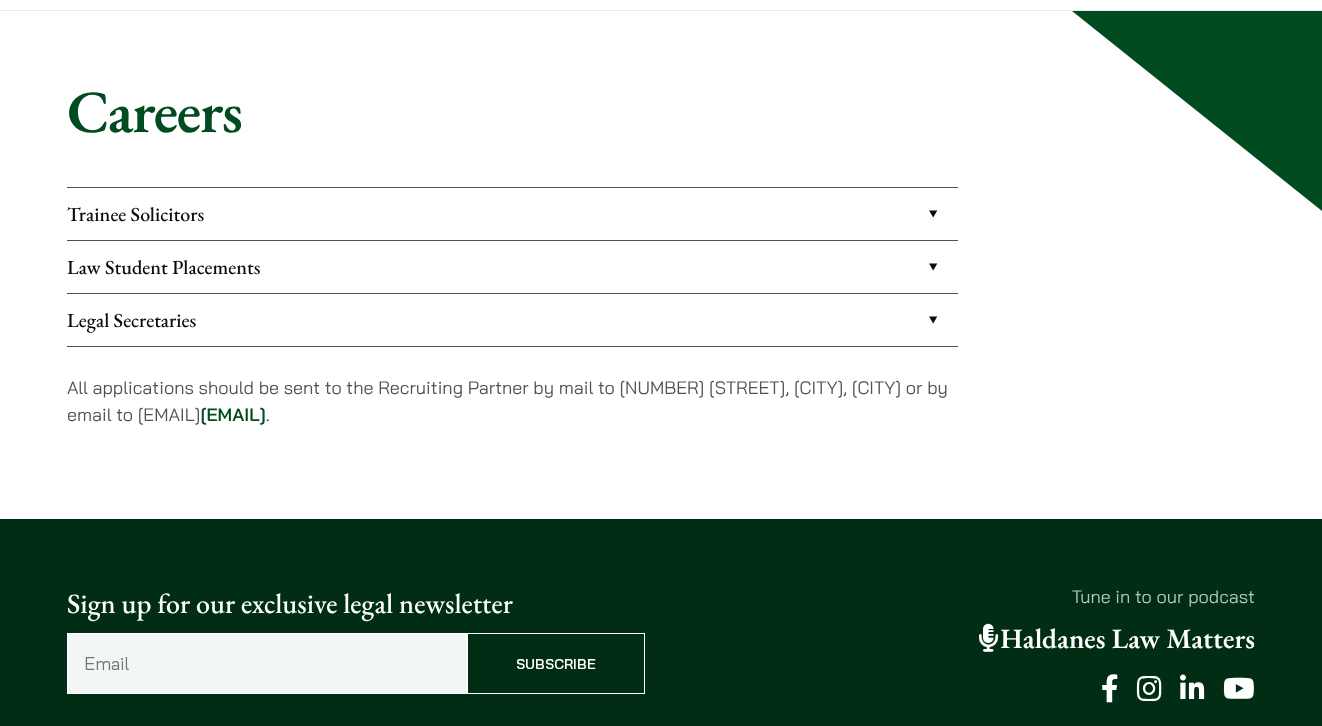 drag, startPoint x: 613, startPoint y: 213, endPoint x: 602, endPoint y: 199, distance: 17.804493 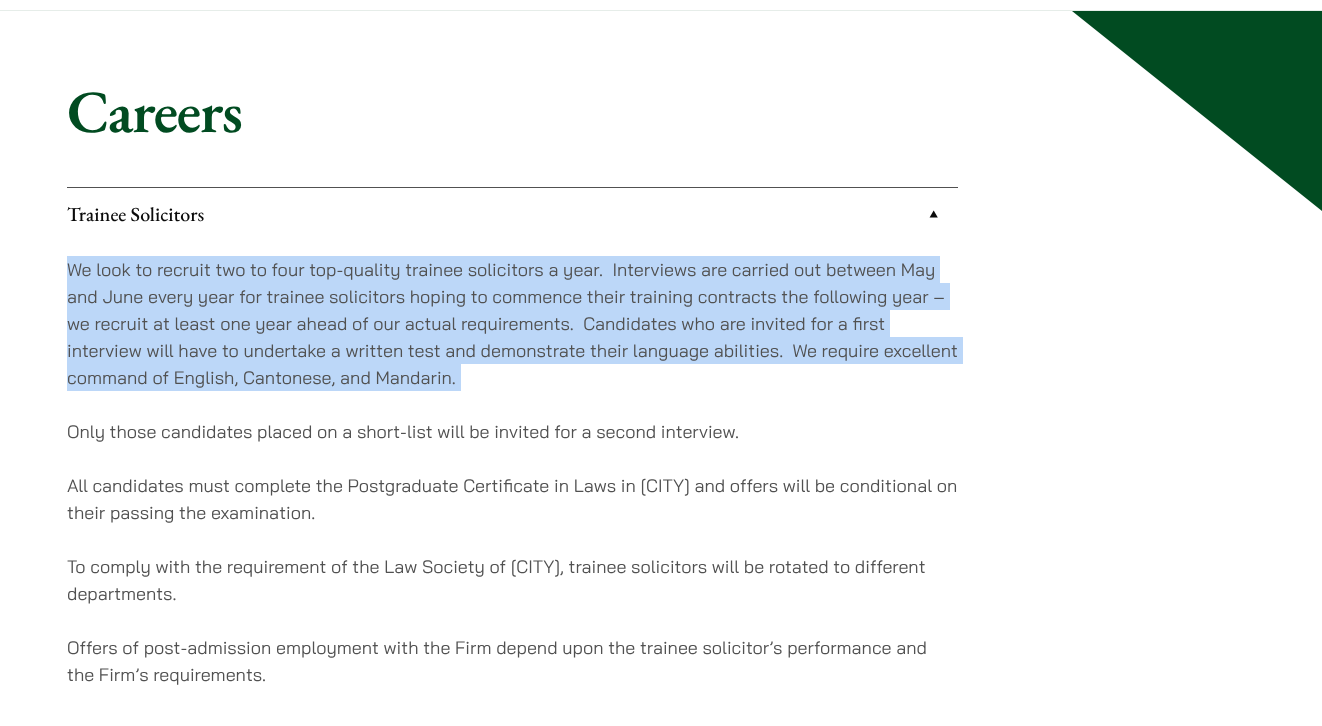 click on "We look to recruit two to four top-quality trainee solicitors a year.  Interviews are carried out between May and June every year for trainee solicitors hoping to commence their training contracts the following year – we recruit at least one year ahead of our actual requirements.  Candidates who are invited for a first interview will have to undertake a written test and demonstrate their language abilities.  We require excellent command of English, Cantonese, and Mandarin." at bounding box center [512, 323] 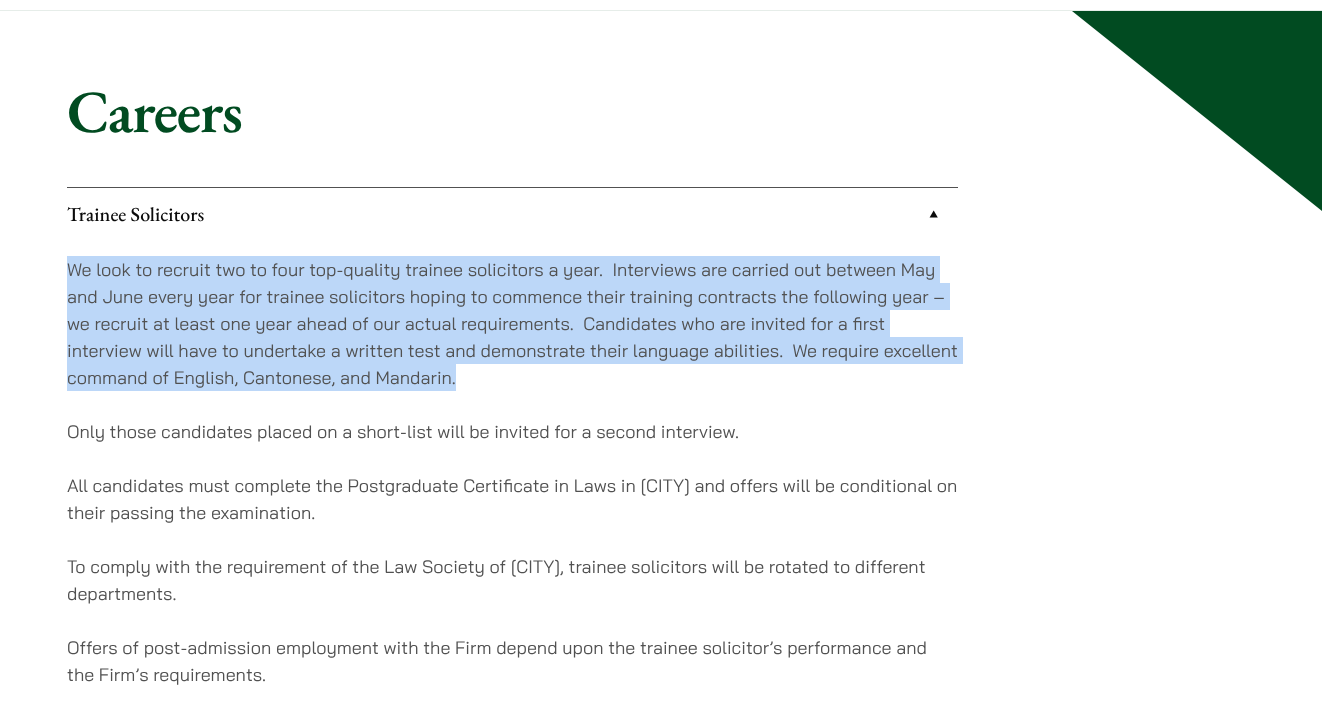 drag, startPoint x: 531, startPoint y: 389, endPoint x: 592, endPoint y: 229, distance: 171.23376 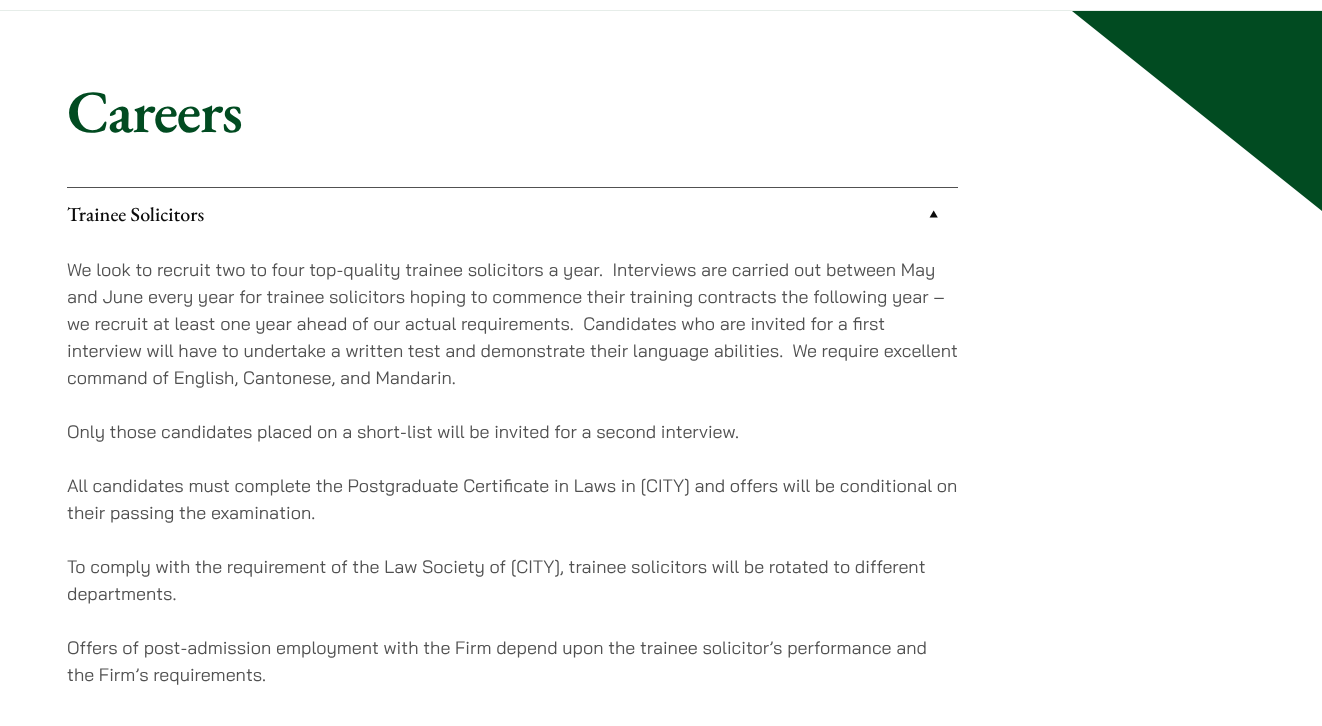 click on "We look to recruit two to four top-quality trainee solicitors a year.  Interviews are carried out between May and June every year for trainee solicitors hoping to commence their training contracts the following year – we recruit at least one year ahead of our actual requirements.  Candidates who are invited for a first interview will have to undertake a written test and demonstrate their language abilities.  We require excellent command of English, Cantonese, and Mandarin.
Only those candidates placed on a short-list will be invited for a second interview.
All candidates must complete the Postgraduate Certificate in Laws in [CITY] and offers will be conditional on their passing the examination.
To comply with the requirement of the Law Society of [CITY], trainee solicitors will be rotated to different departments.
Offers of post-admission employment with the Firm depend upon the trainee solicitor’s performance and the Firm’s requirements." at bounding box center [512, 485] 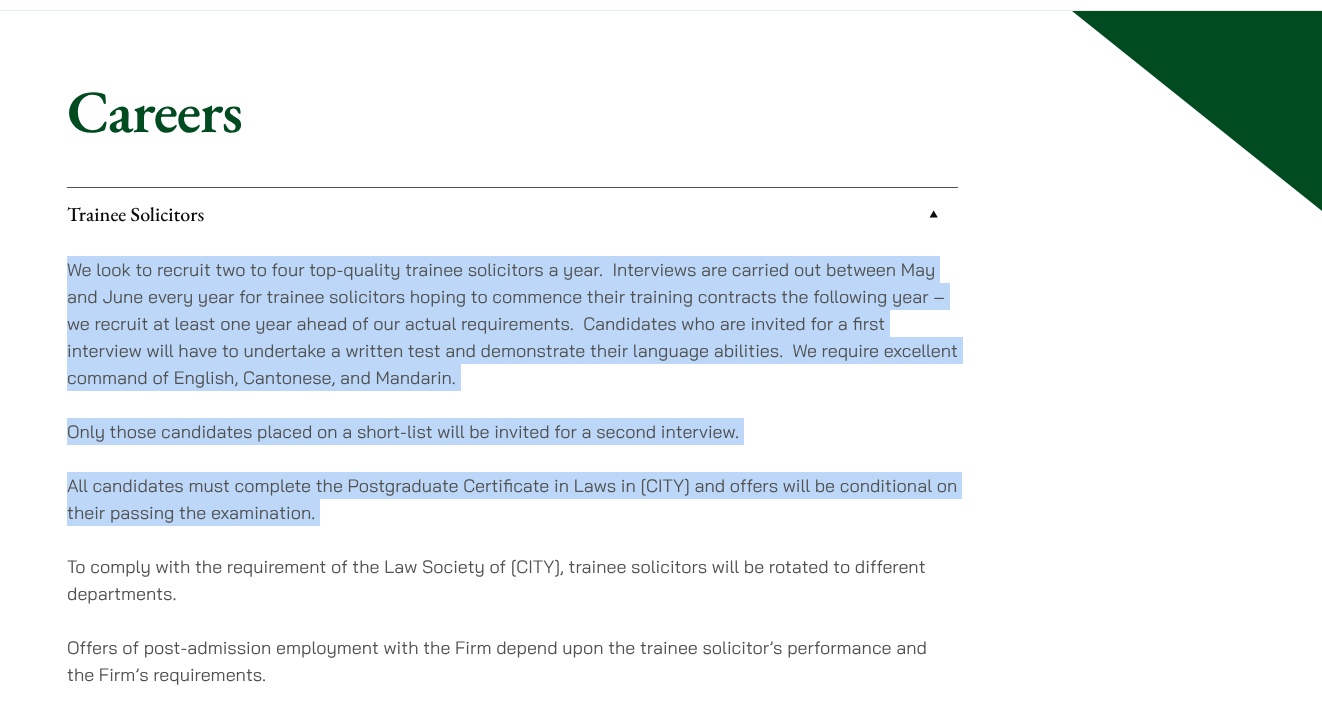 drag, startPoint x: 620, startPoint y: 249, endPoint x: 574, endPoint y: 511, distance: 266.0075 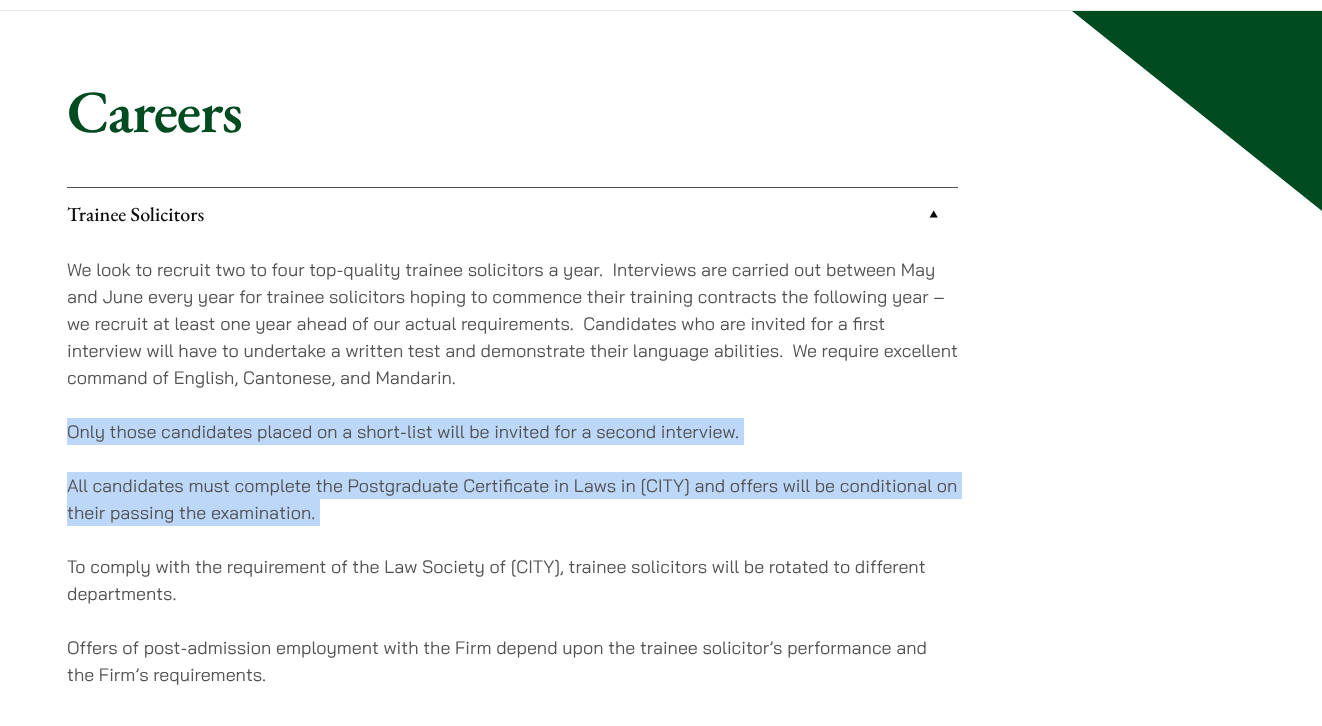 drag, startPoint x: 574, startPoint y: 511, endPoint x: 602, endPoint y: 397, distance: 117.388245 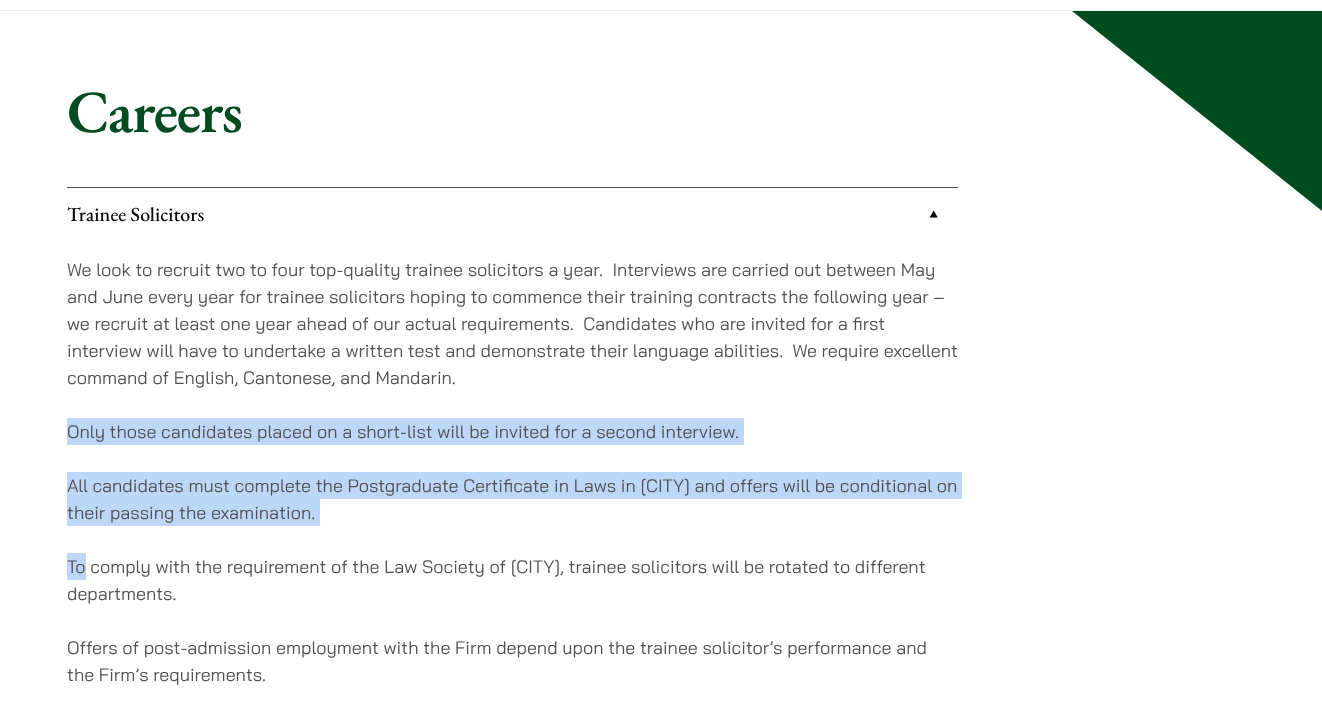 drag, startPoint x: 602, startPoint y: 397, endPoint x: 590, endPoint y: 525, distance: 128.56126 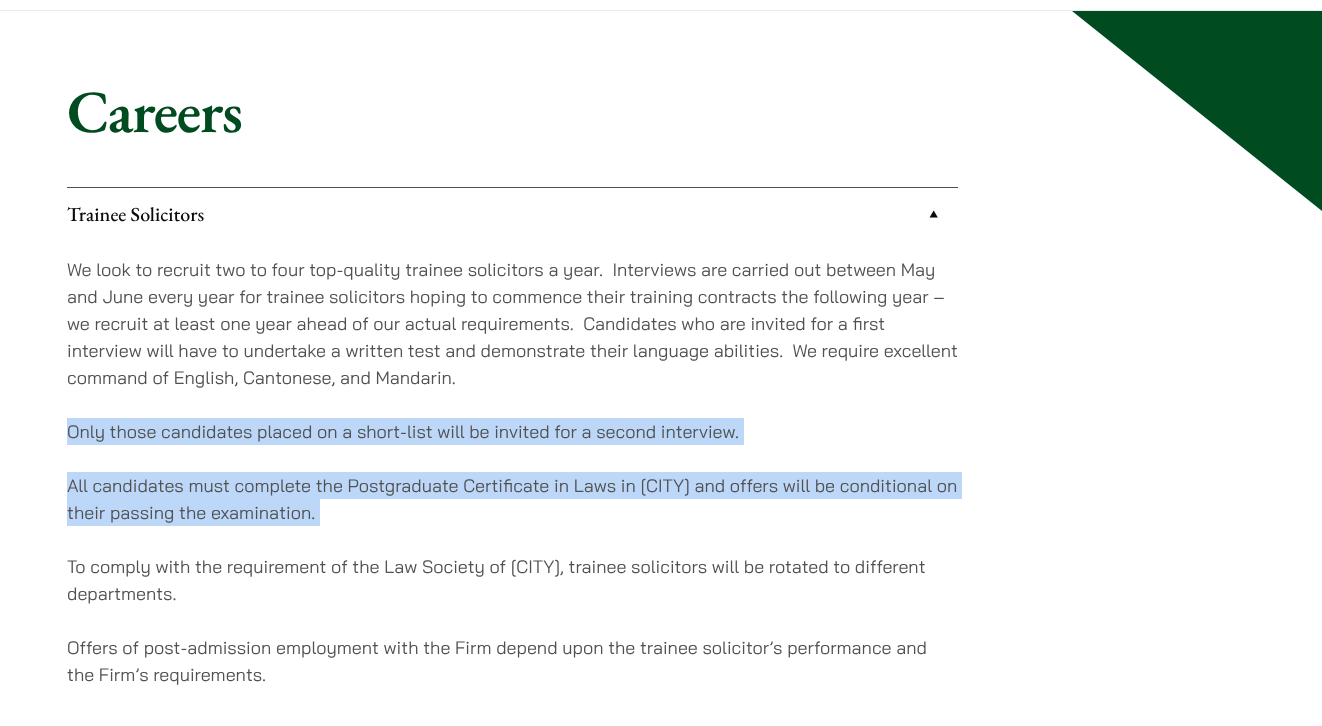 click on "All candidates must complete the Postgraduate Certificate in Laws in [CITY] and offers will be conditional on their passing the examination." at bounding box center (512, 499) 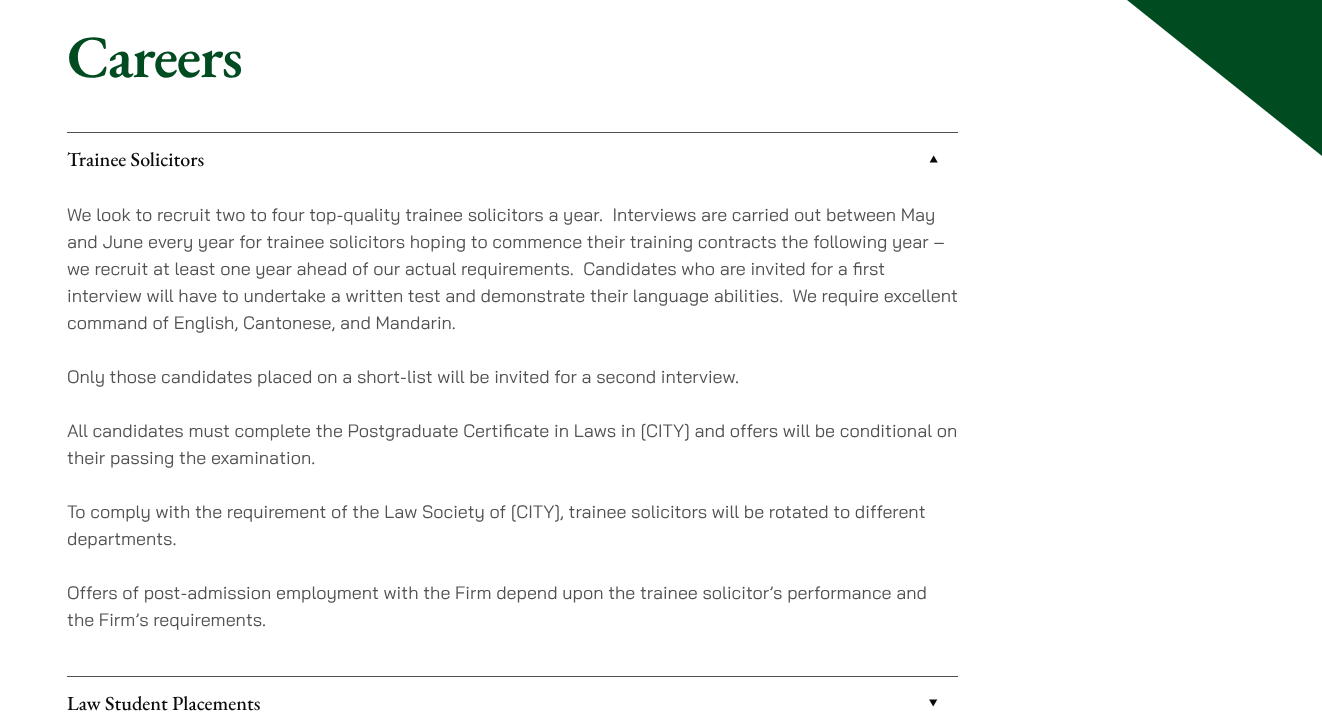 scroll, scrollTop: 201, scrollLeft: 0, axis: vertical 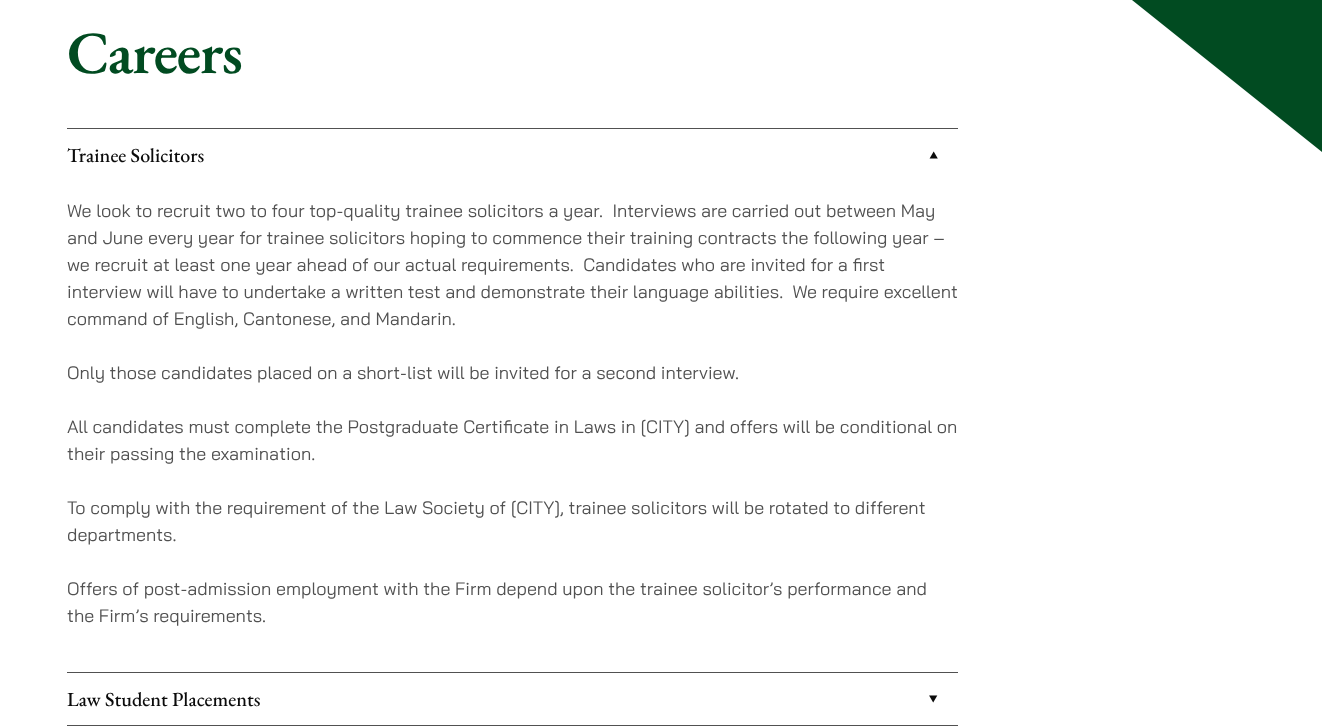 drag, startPoint x: 590, startPoint y: 525, endPoint x: 627, endPoint y: 410, distance: 120.805626 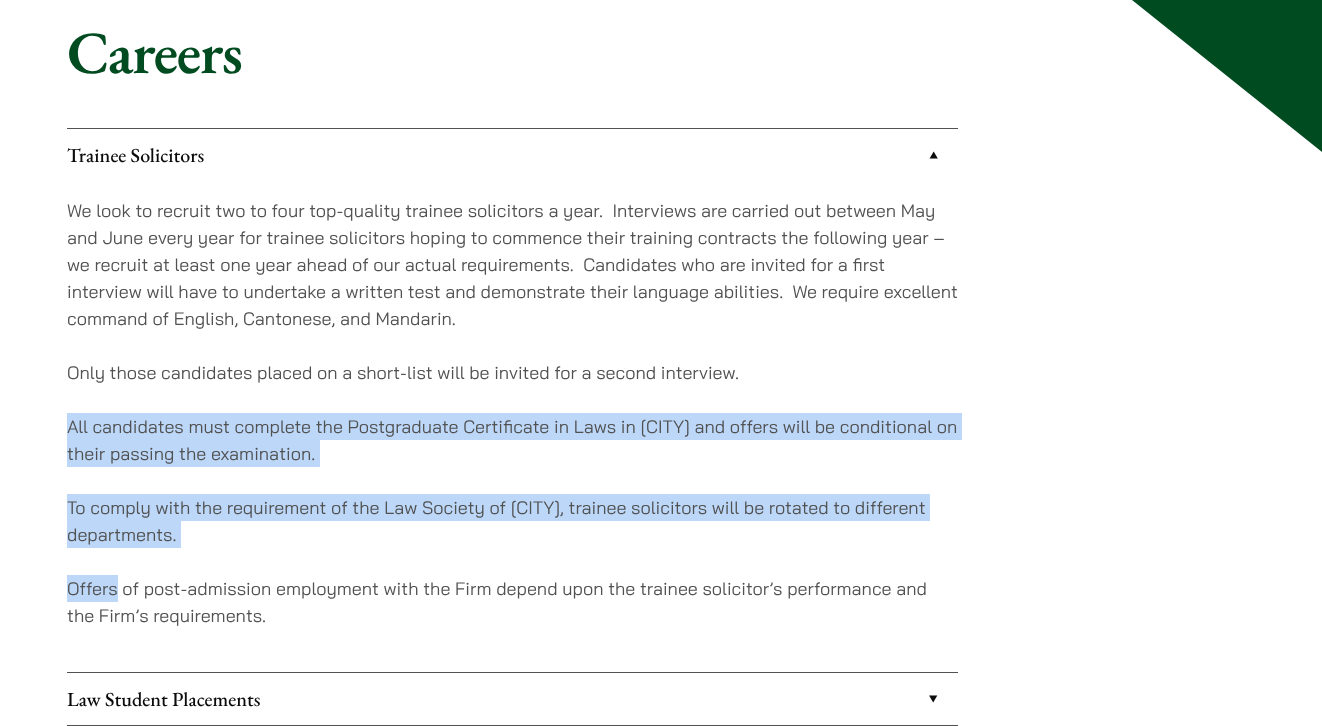 drag, startPoint x: 627, startPoint y: 410, endPoint x: 601, endPoint y: 557, distance: 149.28162 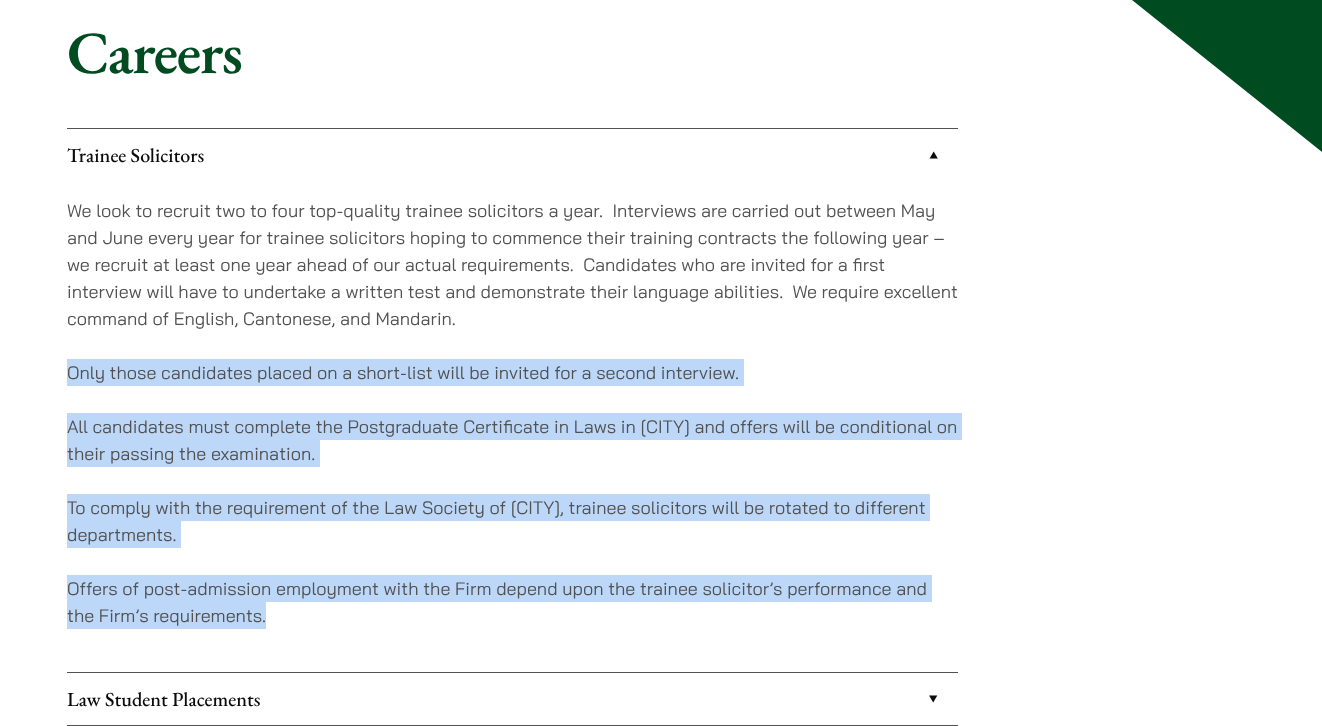 drag, startPoint x: 589, startPoint y: 624, endPoint x: 663, endPoint y: 331, distance: 302.20026 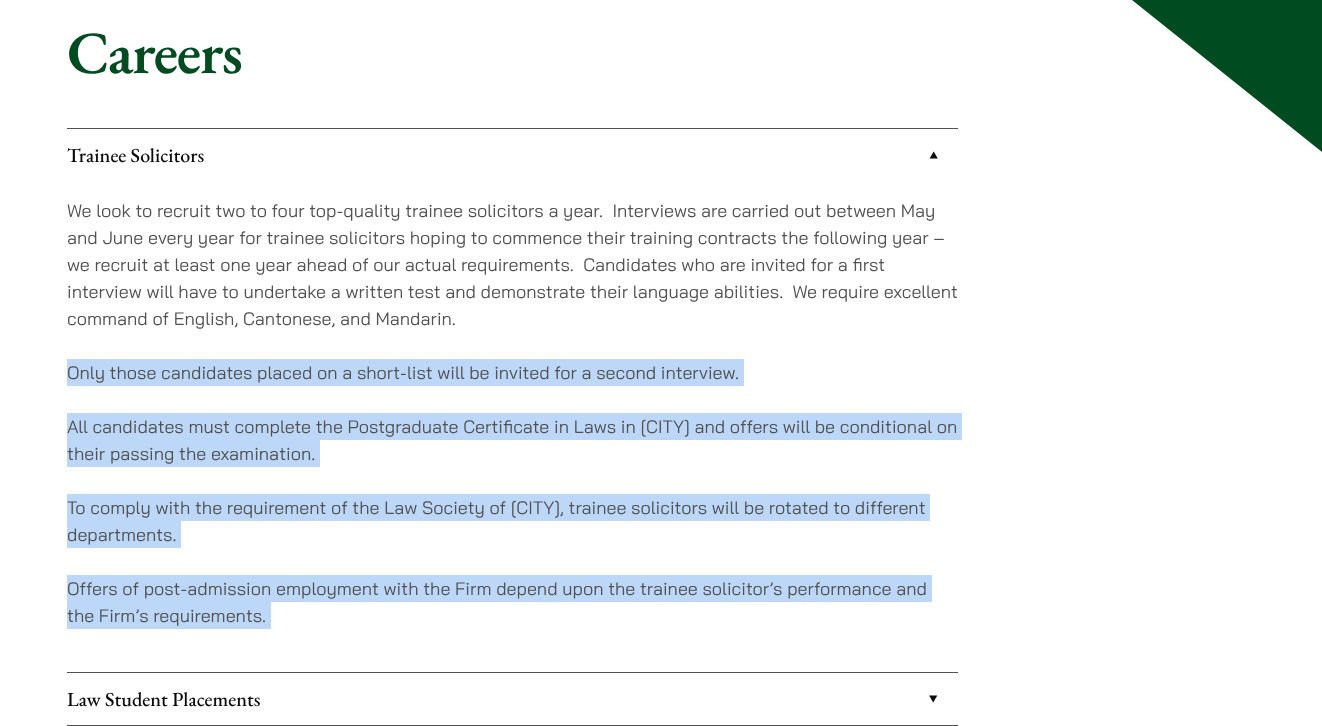 drag, startPoint x: 663, startPoint y: 331, endPoint x: 582, endPoint y: 602, distance: 282.84625 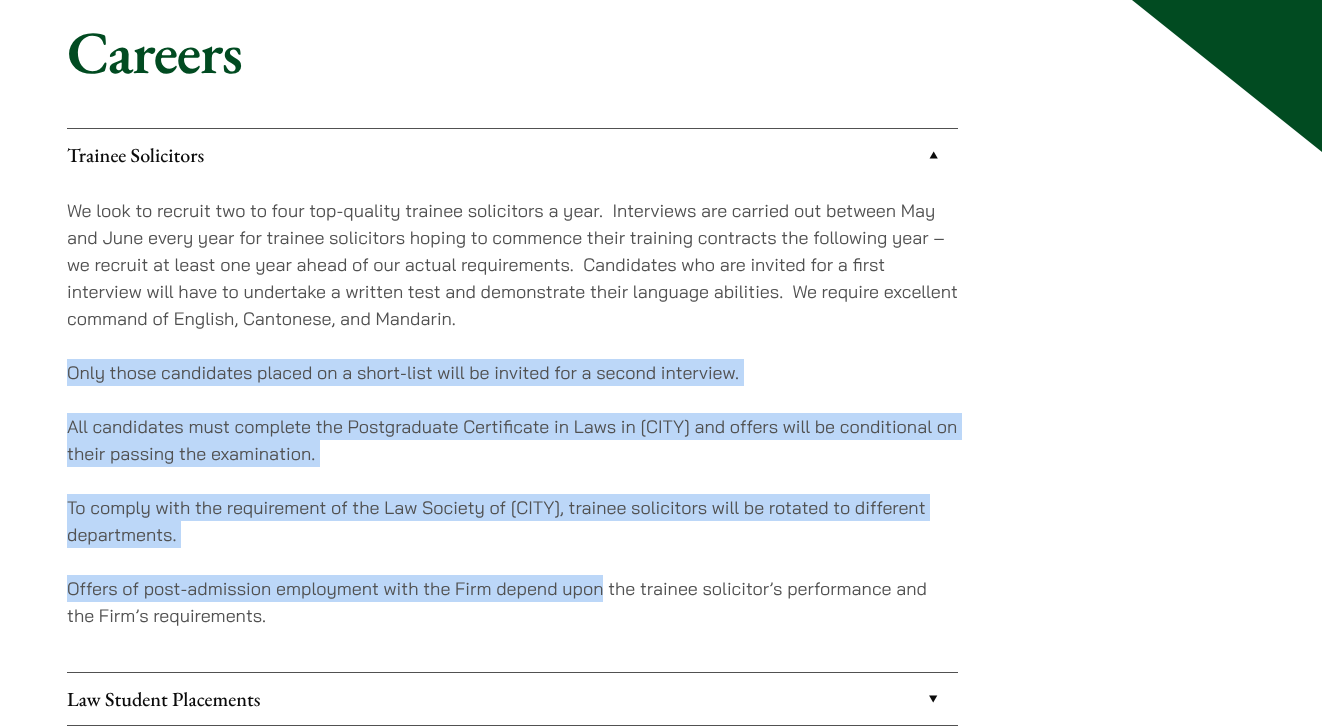 click on "Offers of post-admission employment with the Firm depend upon the trainee solicitor’s performance and the Firm’s requirements." at bounding box center [512, 602] 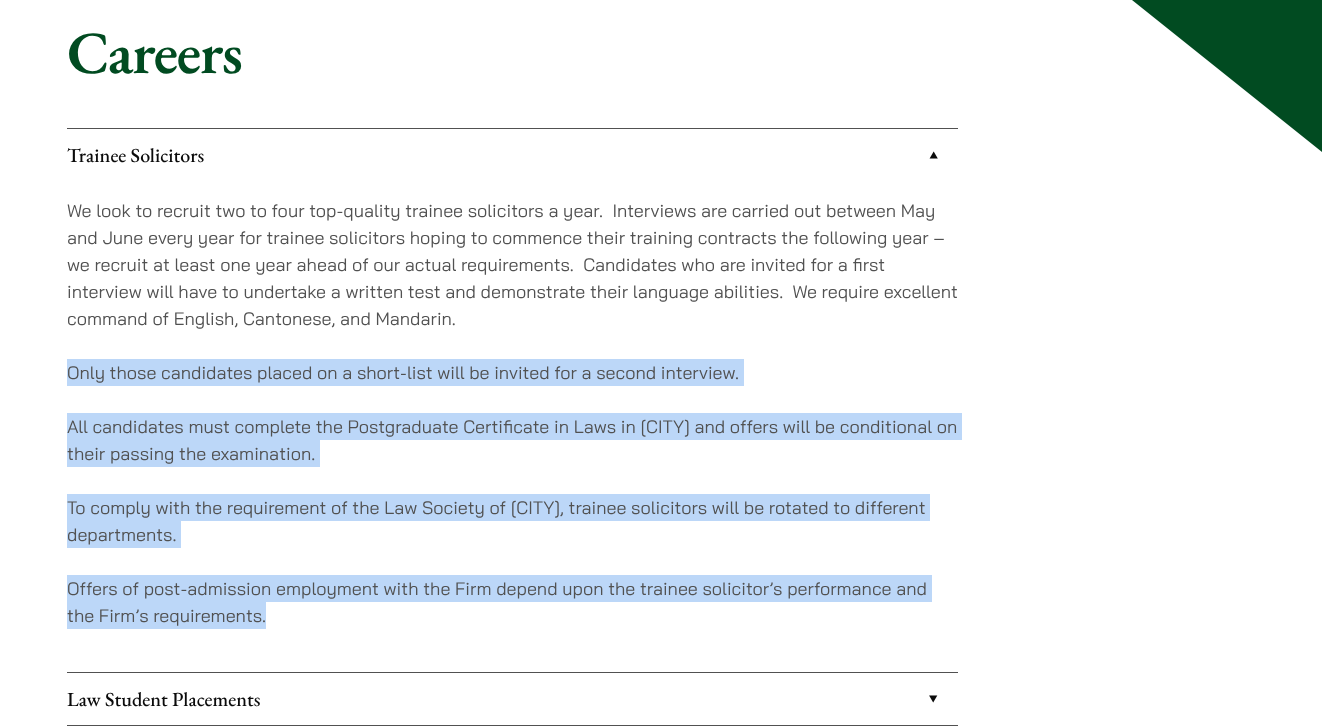drag, startPoint x: 573, startPoint y: 631, endPoint x: 658, endPoint y: 310, distance: 332.06323 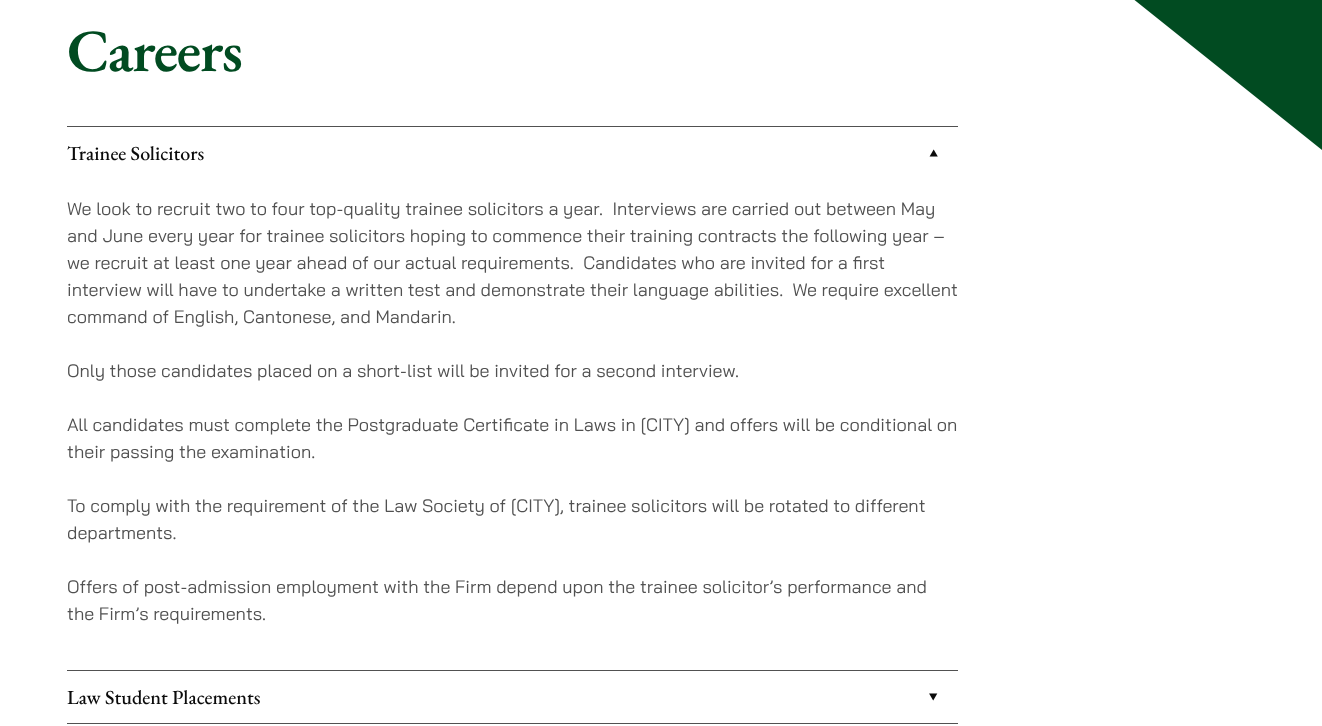 scroll, scrollTop: 187, scrollLeft: 0, axis: vertical 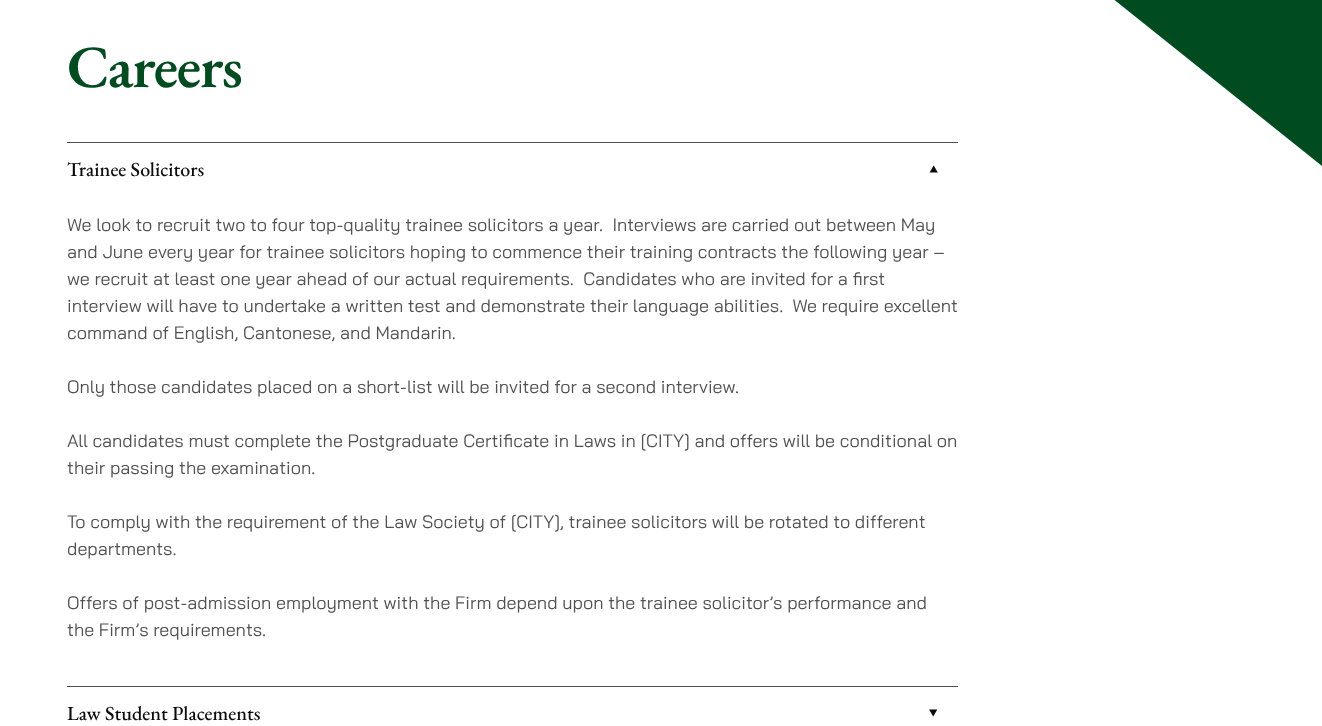 click on "Trainee Solicitors" at bounding box center [512, 169] 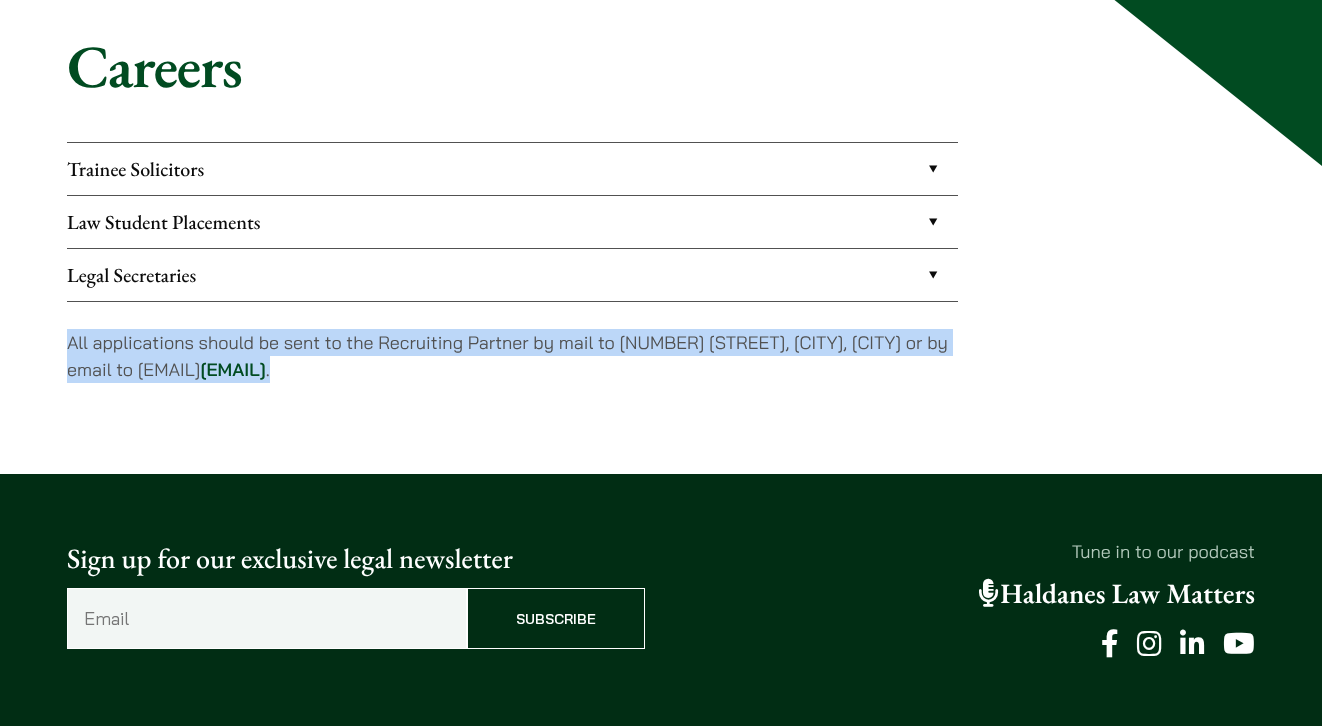 drag, startPoint x: 189, startPoint y: 391, endPoint x: 190, endPoint y: 308, distance: 83.00603 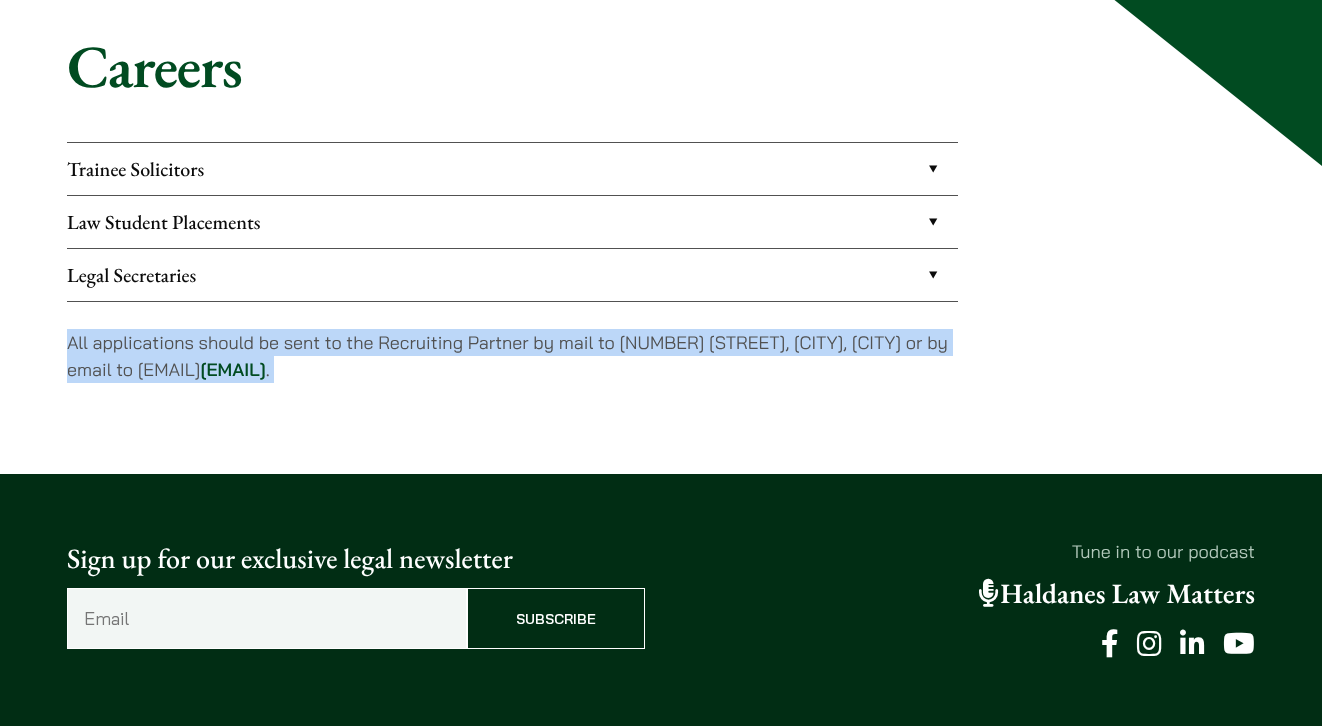 drag, startPoint x: 190, startPoint y: 308, endPoint x: 198, endPoint y: 383, distance: 75.42546 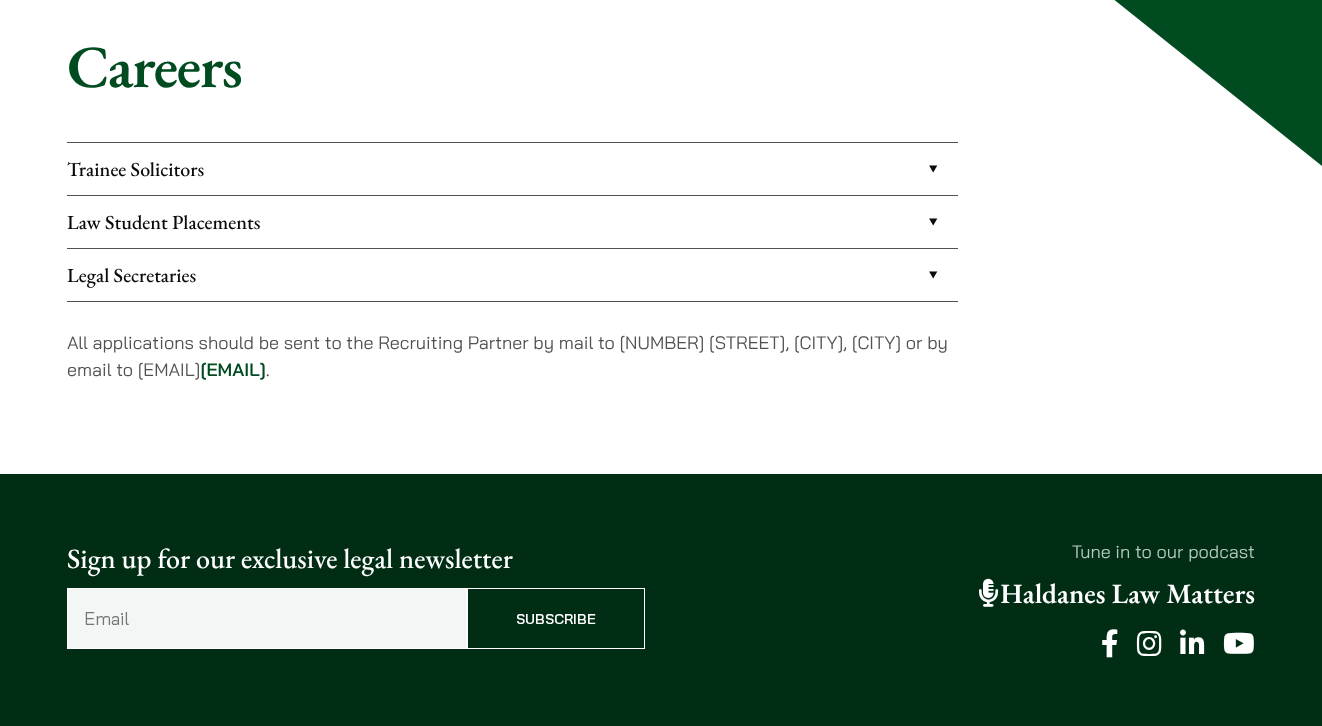 scroll, scrollTop: 0, scrollLeft: 0, axis: both 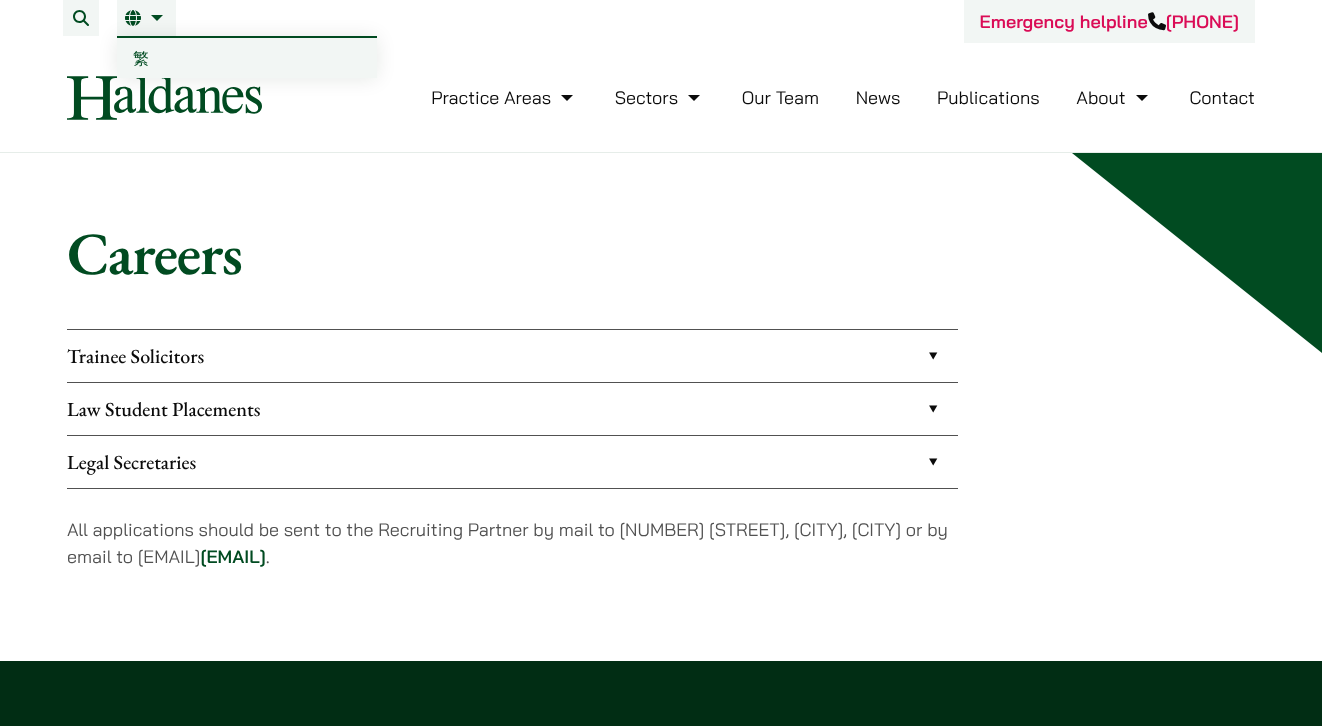 click on "Trainee Solicitors" at bounding box center (512, 356) 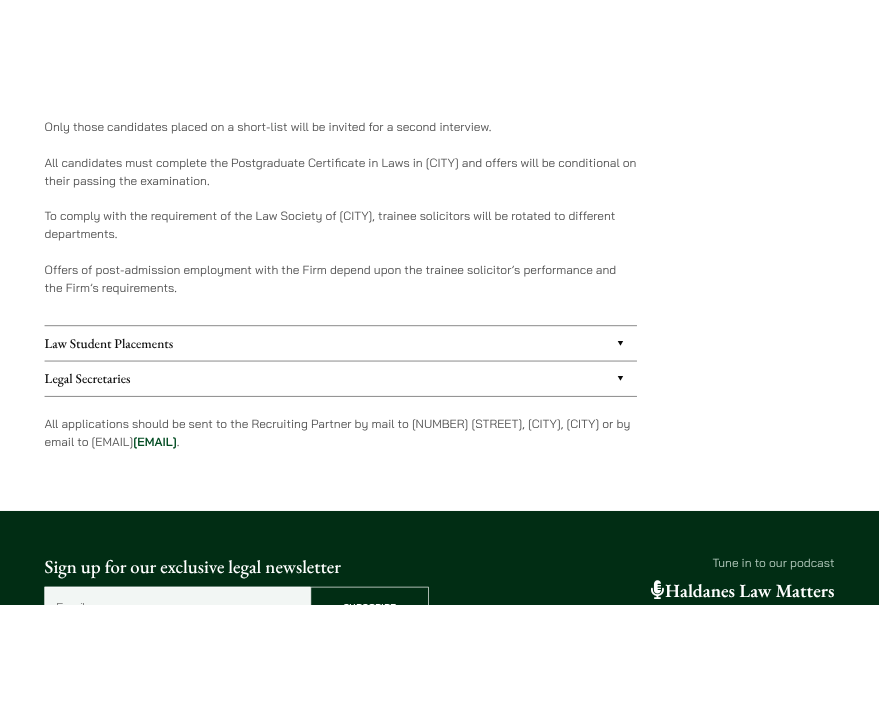 scroll, scrollTop: 646, scrollLeft: 0, axis: vertical 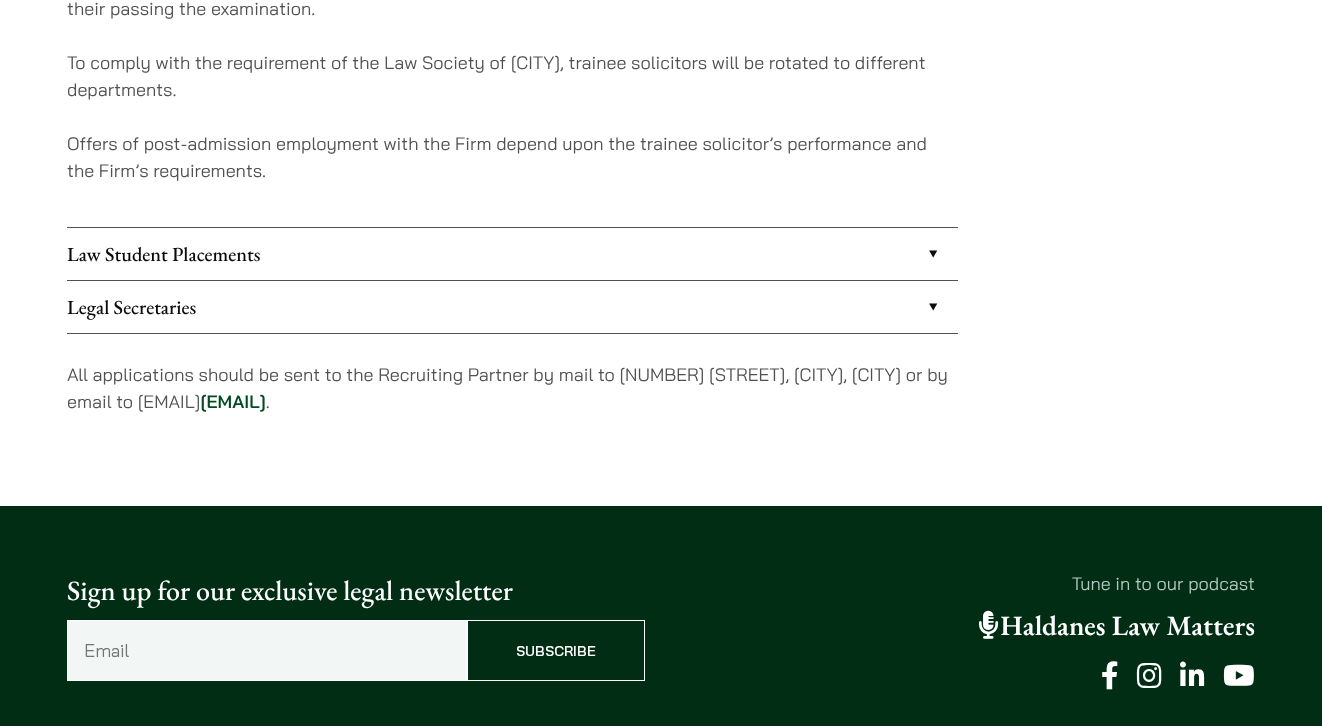 click on "Careers
Trainee Solicitors
We look to recruit two to four top-quality trainee solicitors a year.  Interviews are carried out between May and June every year for trainee solicitors hoping to commence their training contracts the following year – we recruit at least one year ahead of our actual requirements.  Candidates who are invited for a first interview will have to undertake a written test and demonstrate their language abilities.  We require excellent command of English, Cantonese, and Mandarin.
Only those candidates placed on a short-list will be invited for a second interview.
All candidates must complete the Postgraduate Certificate in Laws in [CITY] and offers will be conditional on their passing the examination.
To comply with the requirement of the Law Society of [CITY], trainee solicitors will be rotated to different departments.
Law Student Placements" at bounding box center (661, 6) 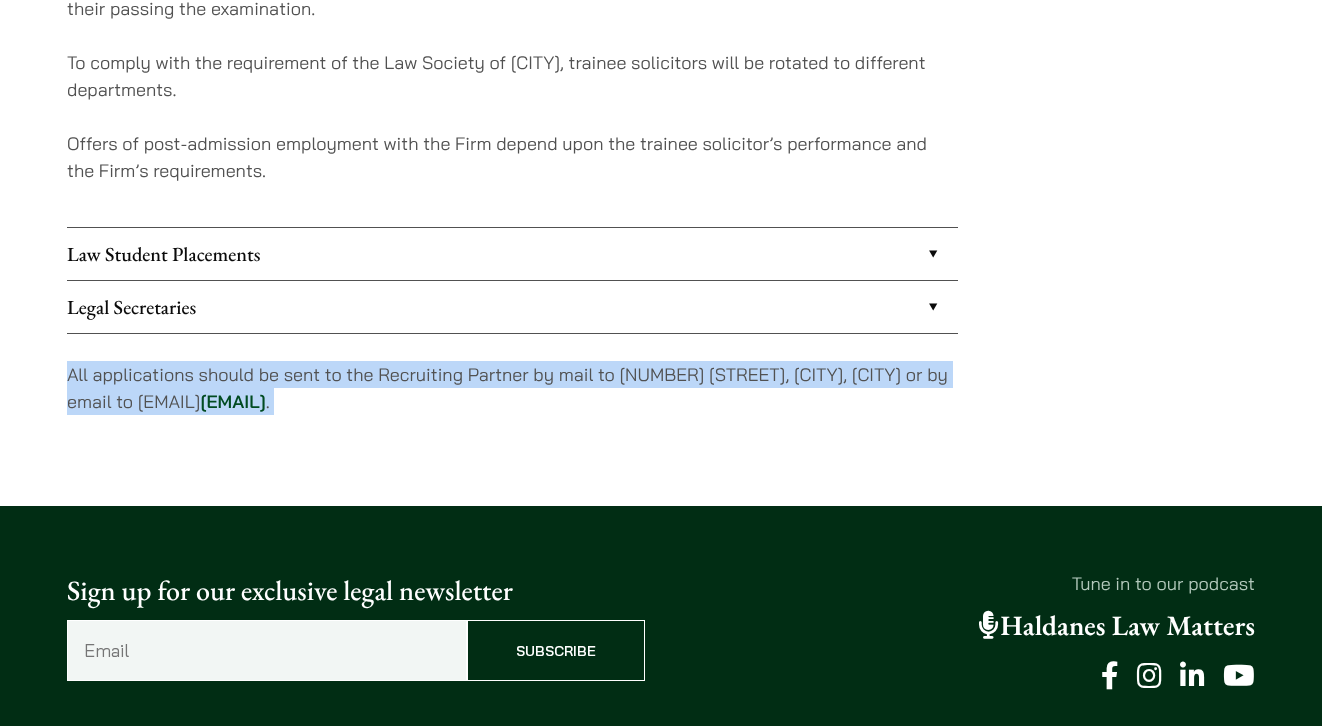 drag, startPoint x: 365, startPoint y: 455, endPoint x: 371, endPoint y: 345, distance: 110.16351 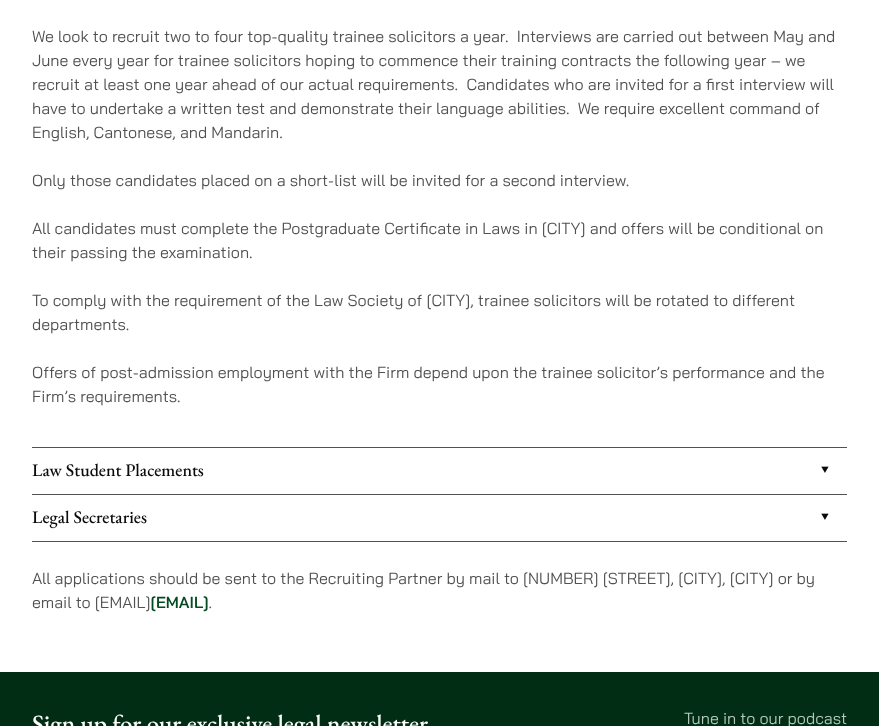 scroll, scrollTop: 289, scrollLeft: 0, axis: vertical 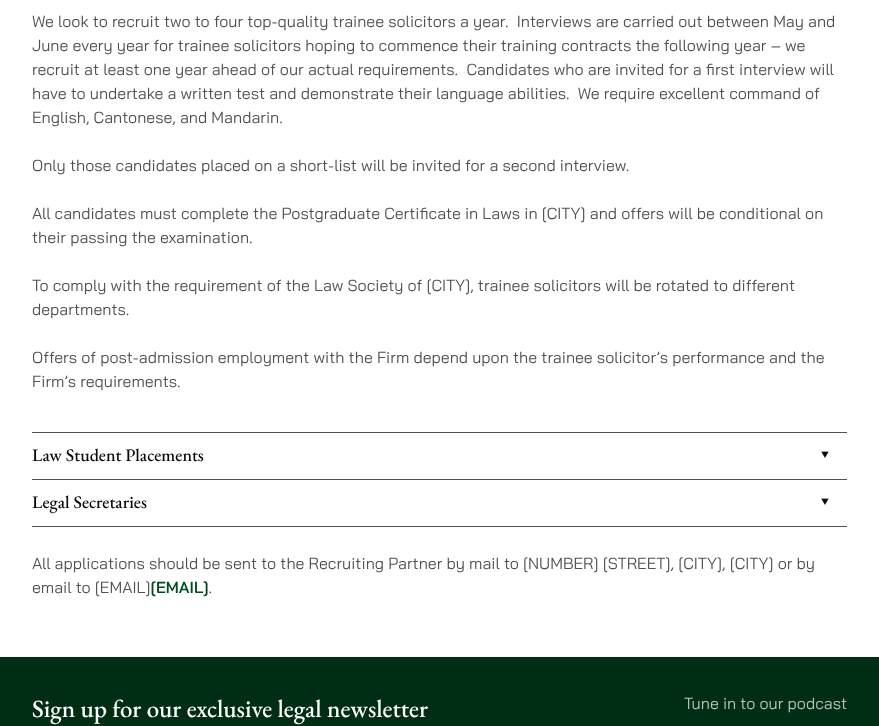 drag, startPoint x: 250, startPoint y: 591, endPoint x: 277, endPoint y: 534, distance: 63.07139 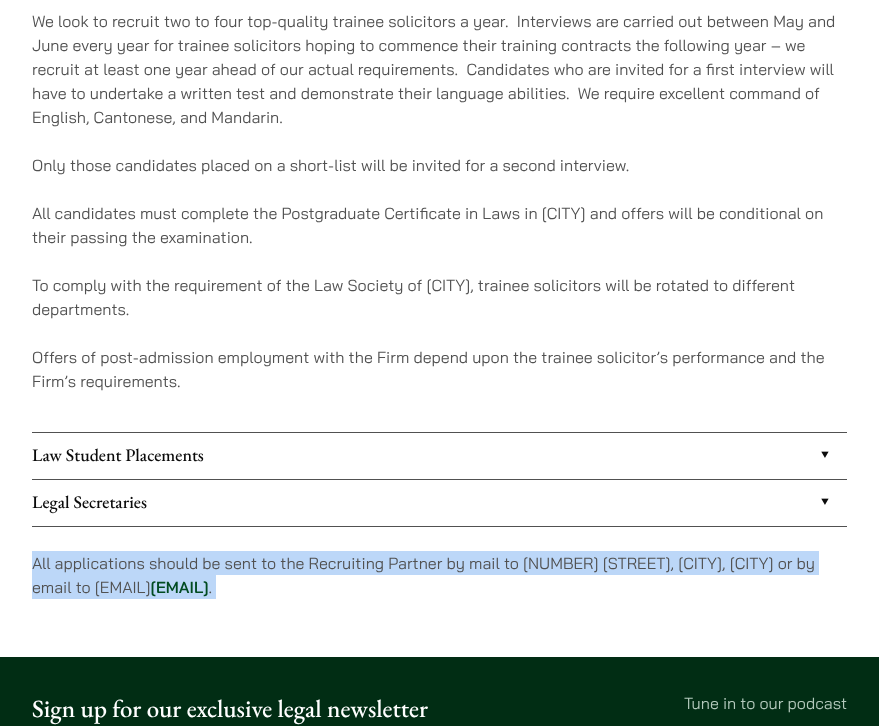 drag, startPoint x: 277, startPoint y: 534, endPoint x: 251, endPoint y: 640, distance: 109.14211 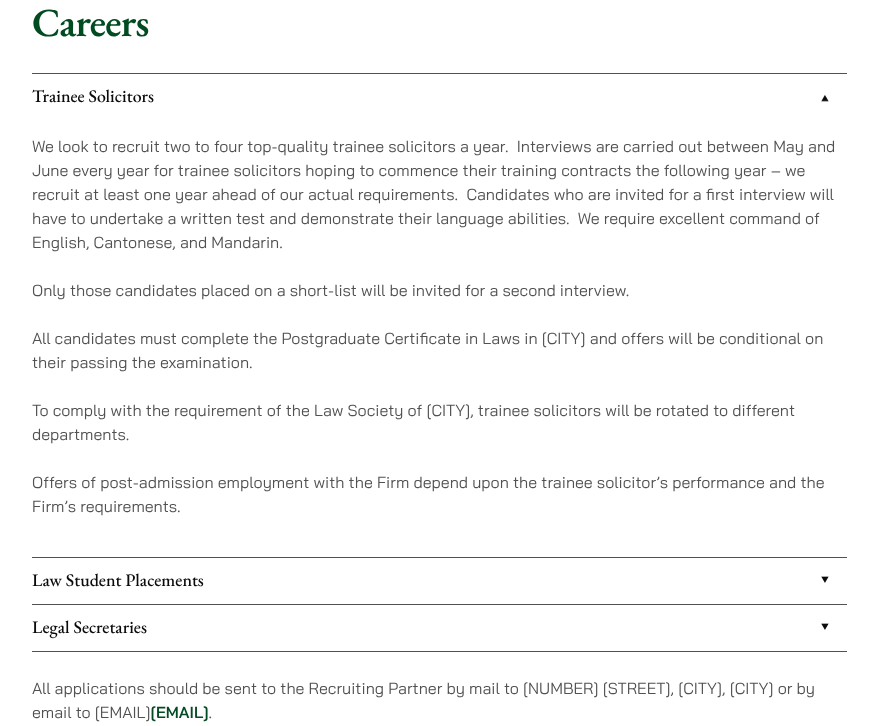 scroll, scrollTop: 161, scrollLeft: 0, axis: vertical 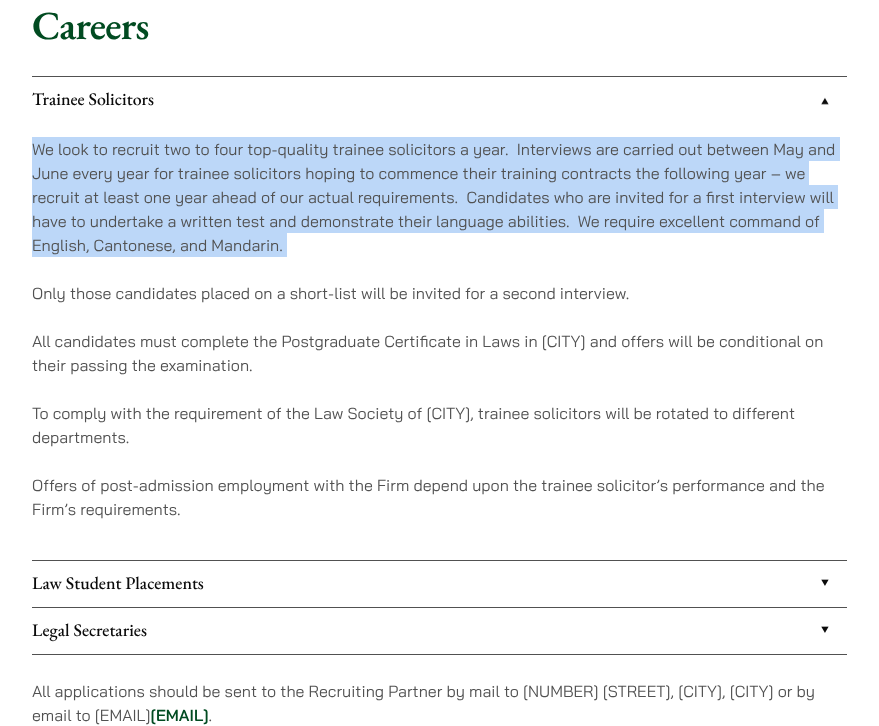 drag, startPoint x: 367, startPoint y: 262, endPoint x: 399, endPoint y: 134, distance: 131.93938 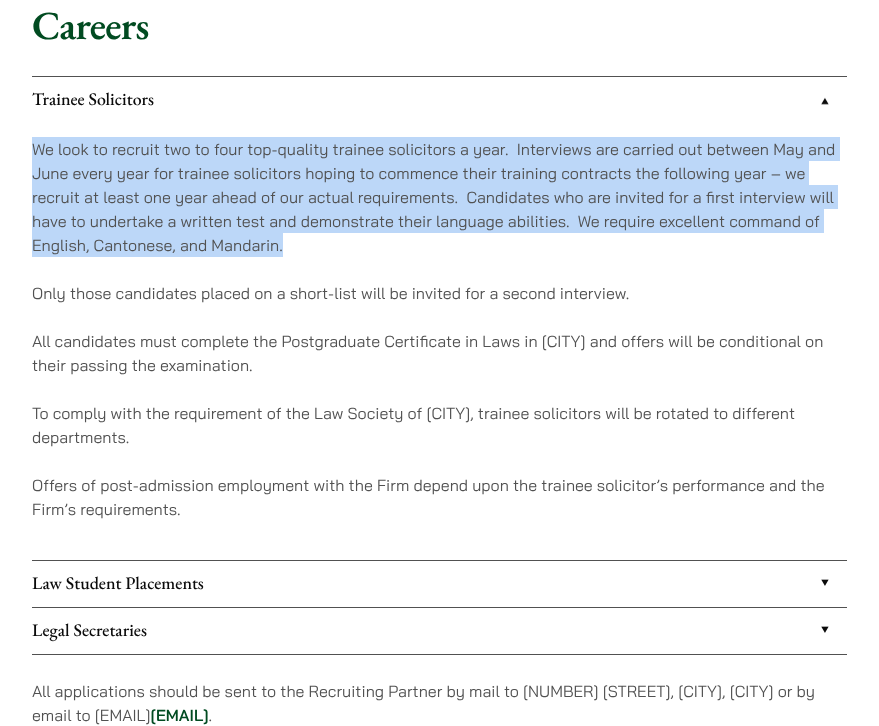 drag, startPoint x: 369, startPoint y: 252, endPoint x: 390, endPoint y: 122, distance: 131.68523 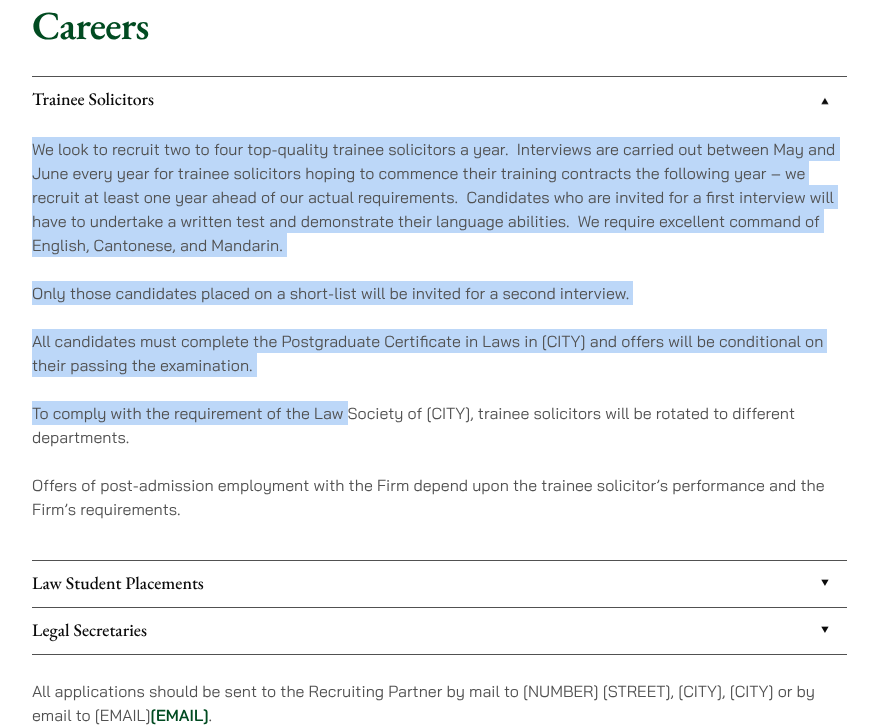drag, startPoint x: 351, startPoint y: 410, endPoint x: 450, endPoint y: 124, distance: 302.64996 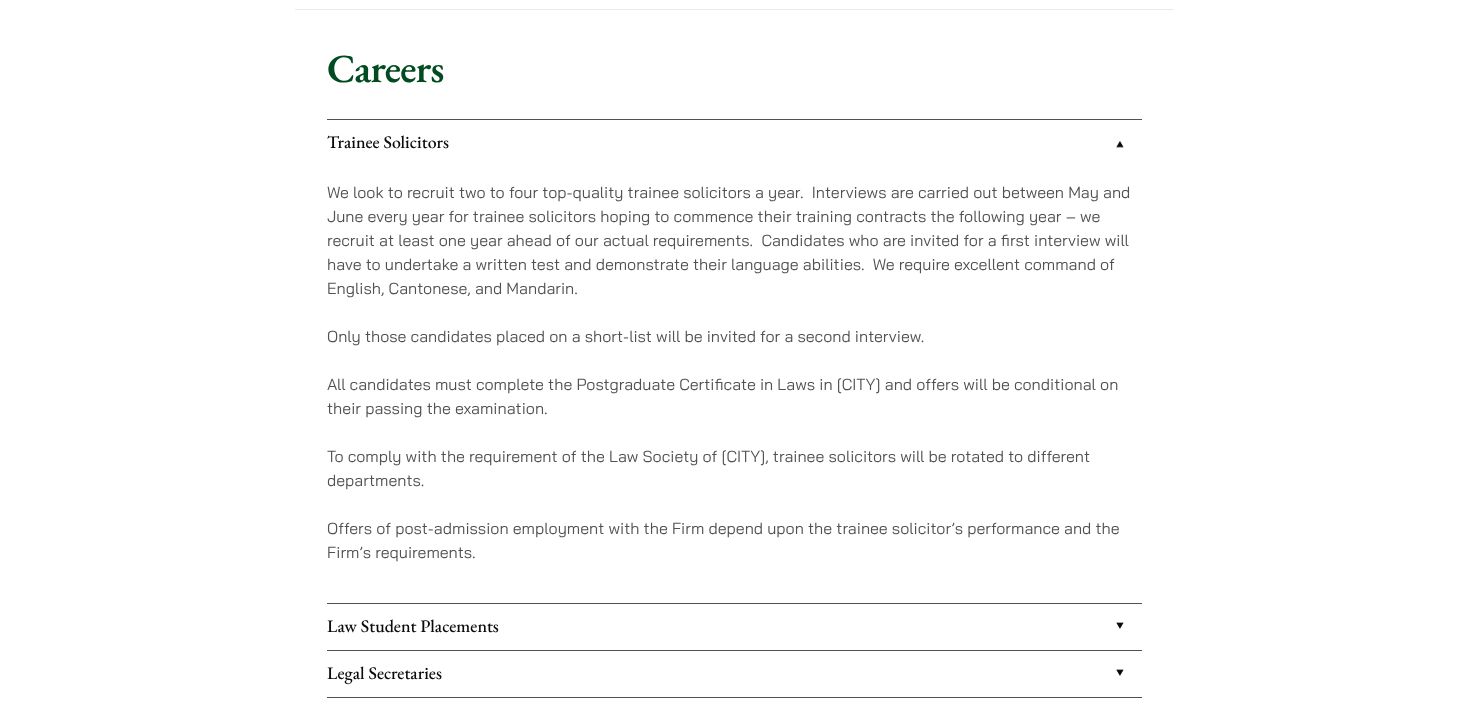 scroll, scrollTop: 0, scrollLeft: 0, axis: both 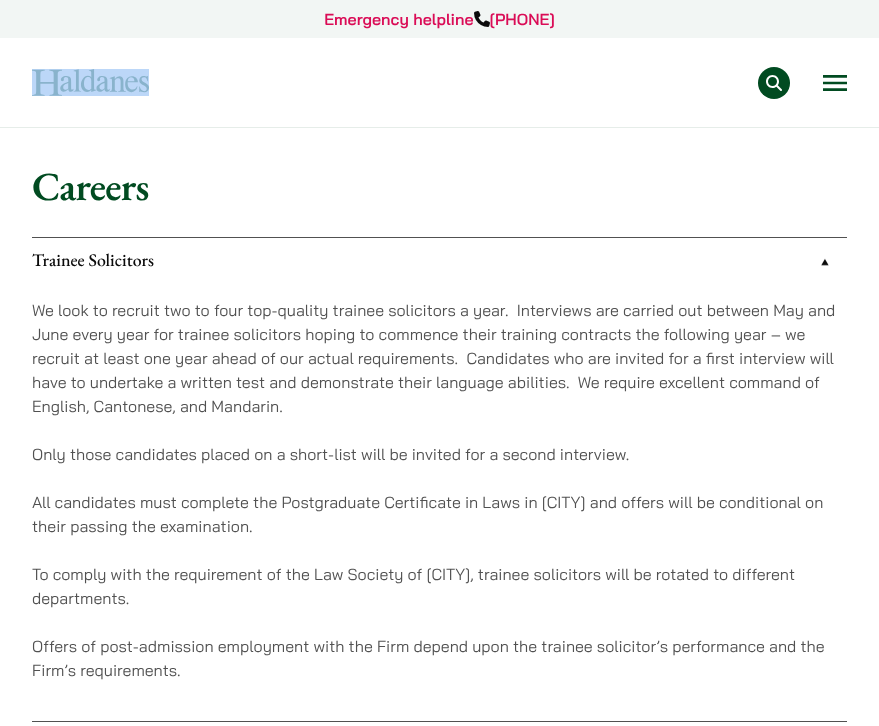 drag, startPoint x: 115, startPoint y: 73, endPoint x: 27, endPoint y: 73, distance: 88 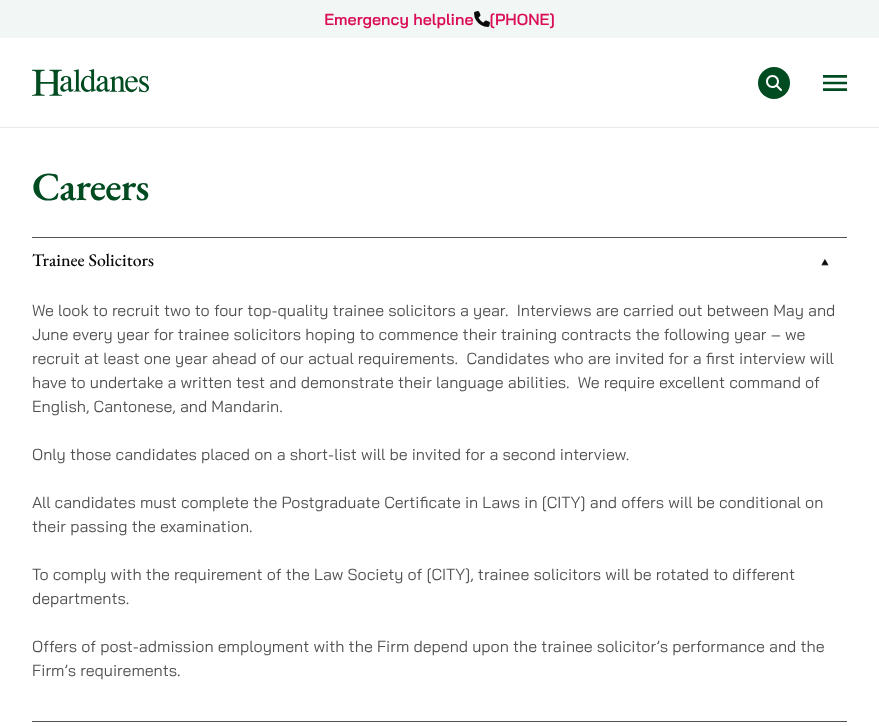 click on "Practice Areas
Antitrust and Competition Law
Civil Litigation & Dispute Resolution
Corporate & Commercial Law
Criminal Defence
Fraud and Asset Tracing
Intellectual Property
Matrimonial & Family Law
Media, Entertainment & Sports Law
Private Client
Property & Conveyancing
Securities, Regulatory & Disciplinary Matters
Wills and Probate
Sectors
Art Law
Financial Services
Fintech
Food & Beverage
Hospitality & Leisure
Gaming Law
Luxury, Fashion & Retail
Media & Entertainment Law
Private Equity
Sports Law
Our Team
News
Publications
About
Awards
Careers
Community Work
Contact
EN
繁
Search
Open menu" at bounding box center [439, 82] 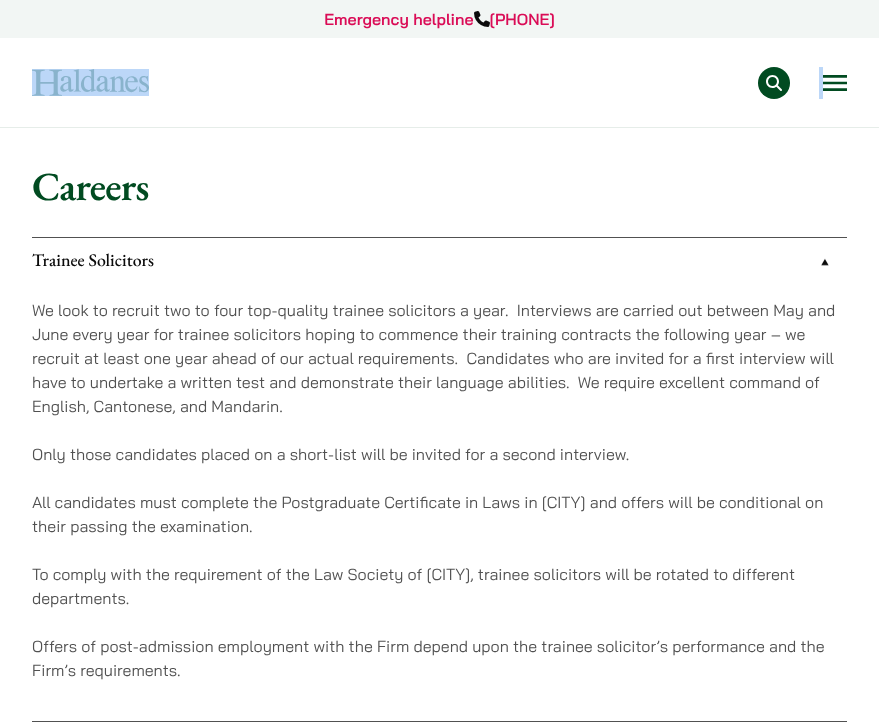 drag, startPoint x: 221, startPoint y: 99, endPoint x: 29, endPoint y: 90, distance: 192.21082 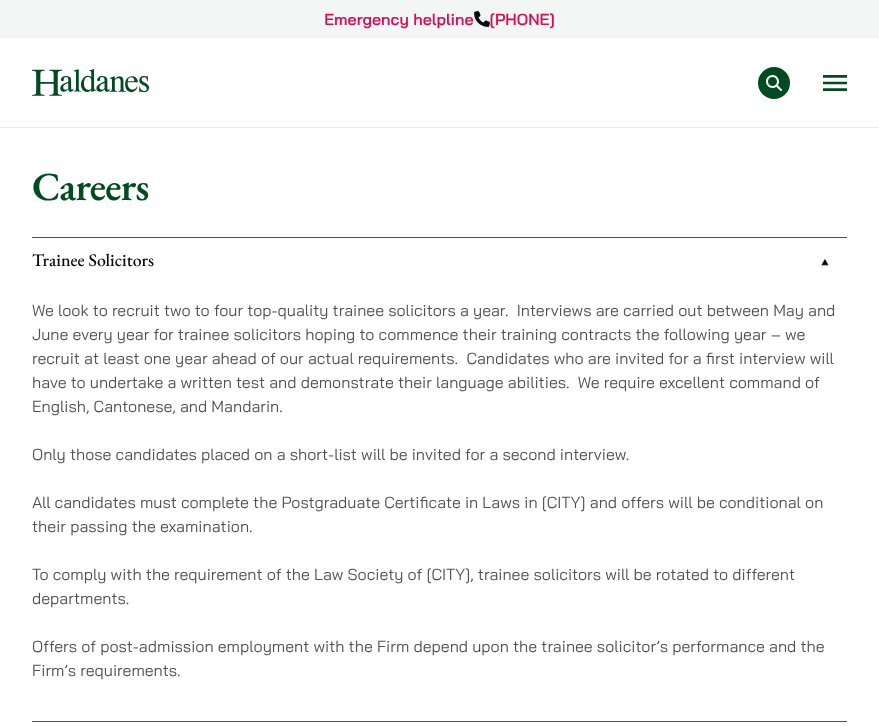 click on "Practice Areas
Antitrust and Competition Law
Civil Litigation & Dispute Resolution
Corporate & Commercial Law
Criminal Defence
Fraud and Asset Tracing
Intellectual Property
Matrimonial & Family Law
Media, Entertainment & Sports Law
Private Client
Property & Conveyancing
Securities, Regulatory & Disciplinary Matters
Wills and Probate
Sectors
Art Law
Financial Services
Fintech
Food & Beverage
Hospitality & Leisure
Gaming Law
Luxury, Fashion & Retail
Media & Entertainment Law
Private Equity
Sports Law
Our Team
News
Publications
About
Awards
Careers
Community Work
Contact
EN
繁
Search
Open menu" at bounding box center [513, 83] 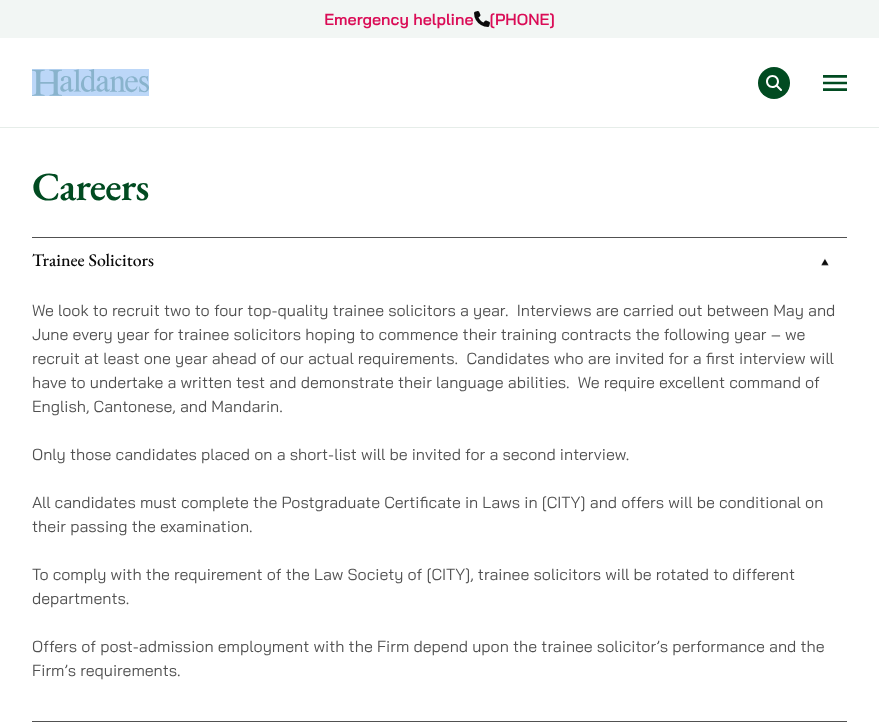 drag, startPoint x: 196, startPoint y: 86, endPoint x: 9, endPoint y: 86, distance: 187 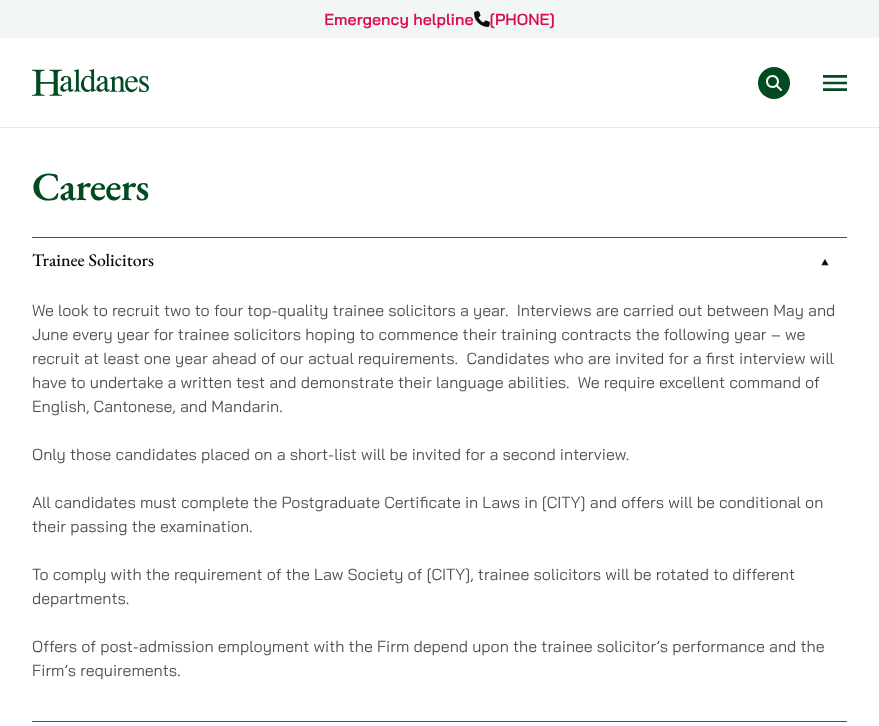 click on "Practice Areas
Antitrust and Competition Law
Civil Litigation & Dispute Resolution
Corporate & Commercial Law
Criminal Defence
Fraud and Asset Tracing
Intellectual Property
Matrimonial & Family Law
Media, Entertainment & Sports Law
Private Client
Property & Conveyancing
Securities, Regulatory & Disciplinary Matters
Wills and Probate
Sectors
Art Law
Financial Services
Fintech
Food & Beverage
Hospitality & Leisure
Gaming Law
Luxury, Fashion & Retail
Media & Entertainment Law
Private Equity
Sports Law
Our Team
News
Publications
About
Awards
Careers
Community Work
Contact
EN
繁
Search
Open menu" at bounding box center [439, 82] 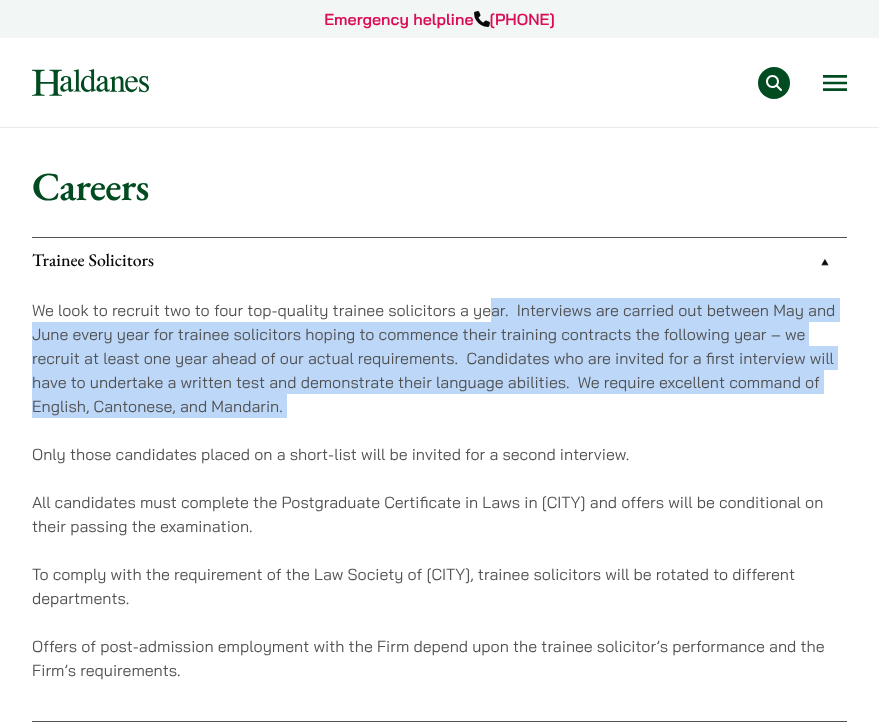 drag, startPoint x: 490, startPoint y: 306, endPoint x: 518, endPoint y: 417, distance: 114.47707 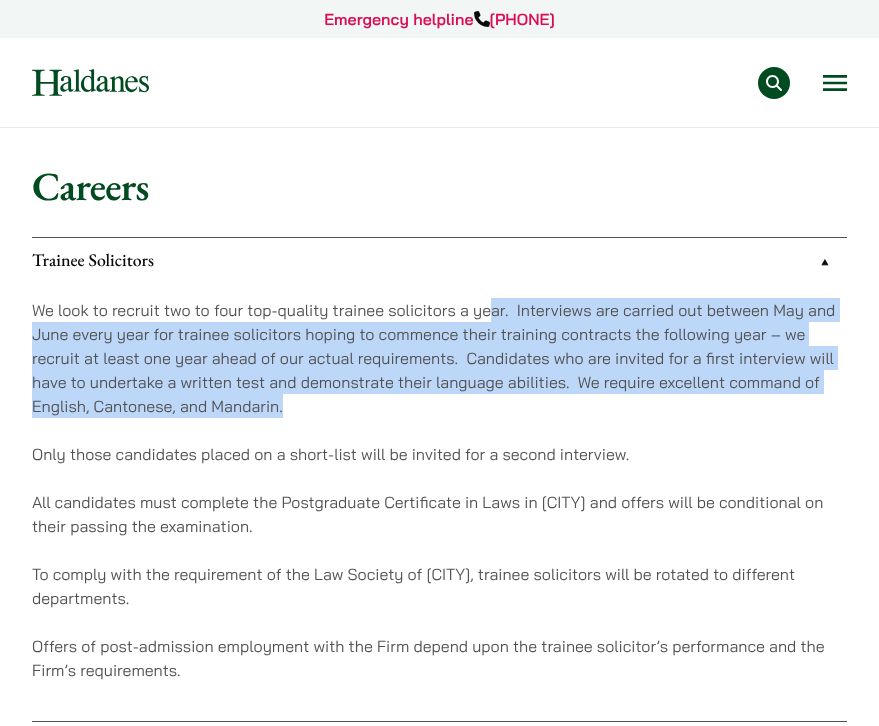 click on "We look to recruit two to four top-quality trainee solicitors a year.  Interviews are carried out between May and June every year for trainee solicitors hoping to commence their training contracts the following year – we recruit at least one year ahead of our actual requirements.  Candidates who are invited for a first interview will have to undertake a written test and demonstrate their language abilities.  We require excellent command of English, Cantonese, and Mandarin." at bounding box center [439, 358] 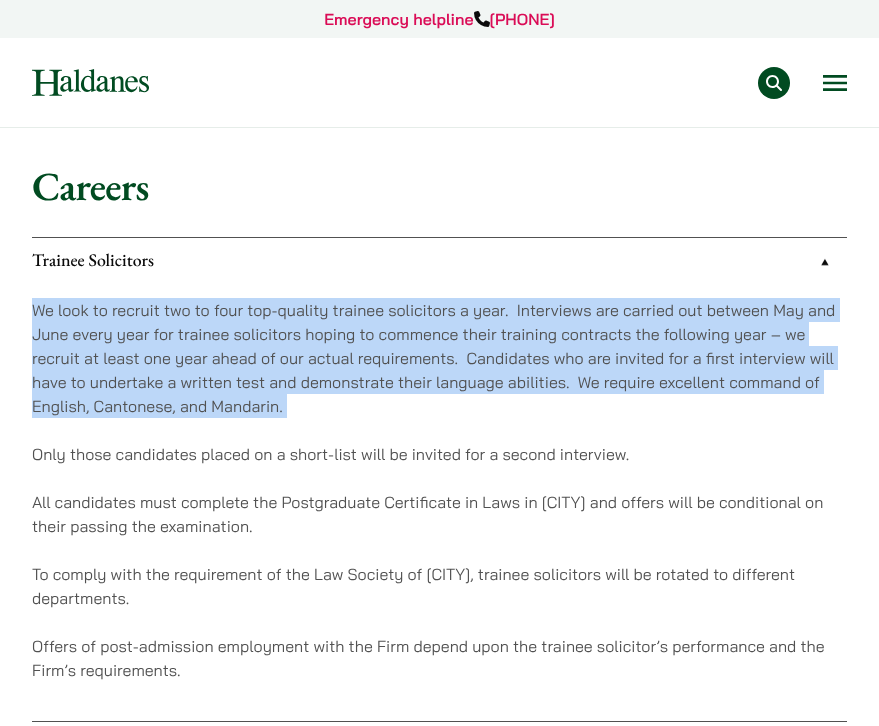 drag, startPoint x: 518, startPoint y: 417, endPoint x: 545, endPoint y: 266, distance: 153.39491 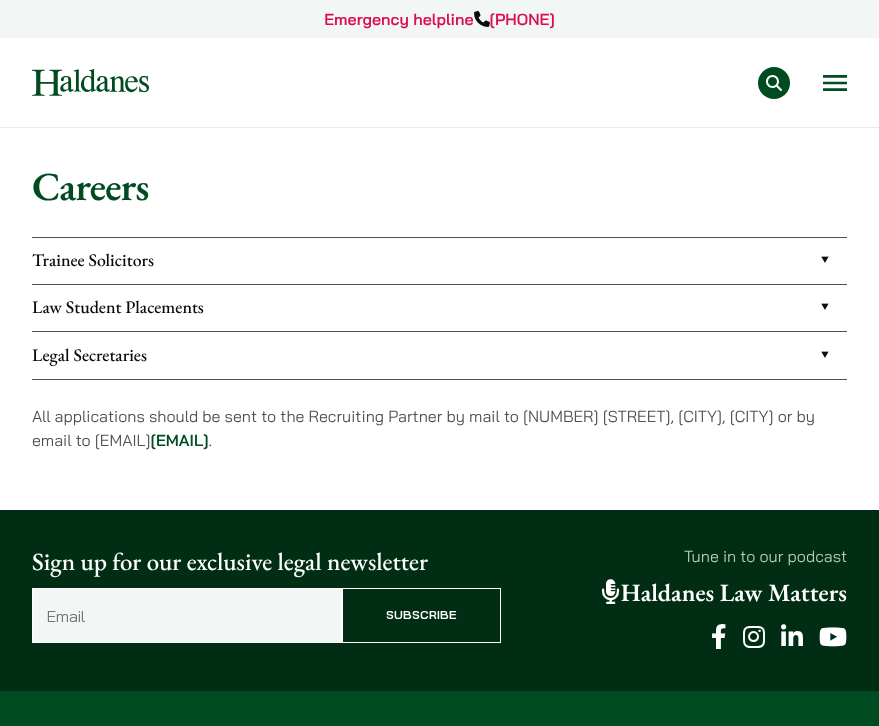 drag, startPoint x: 545, startPoint y: 266, endPoint x: 531, endPoint y: 297, distance: 34.0147 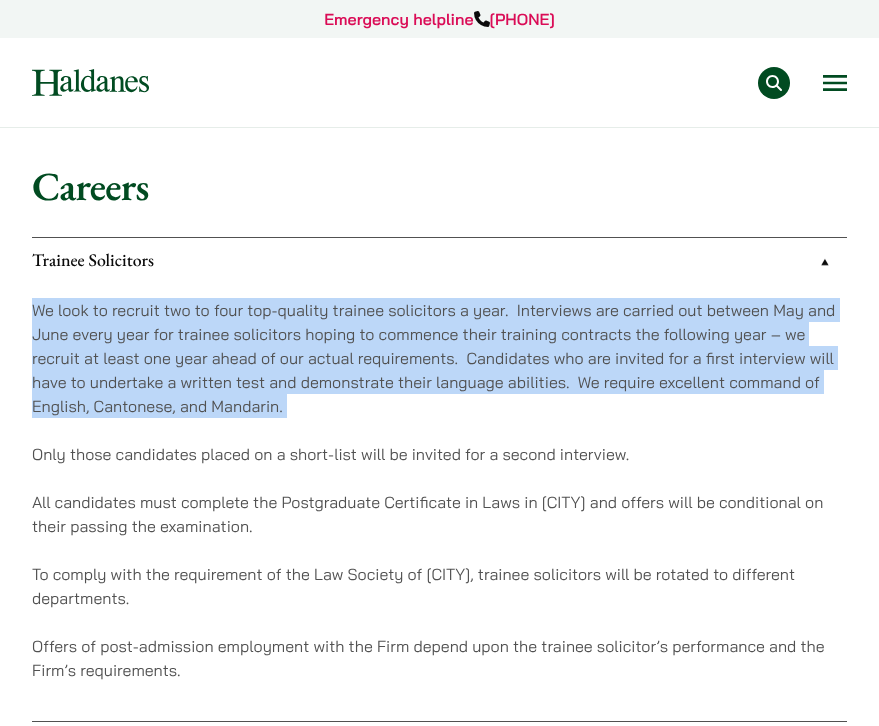 click on "We look to recruit two to four top-quality trainee solicitors a year.  Interviews are carried out between May and June every year for trainee solicitors hoping to commence their training contracts the following year – we recruit at least one year ahead of our actual requirements.  Candidates who are invited for a first interview will have to undertake a written test and demonstrate their language abilities.  We require excellent command of English, Cantonese, and Mandarin." at bounding box center [439, 358] 